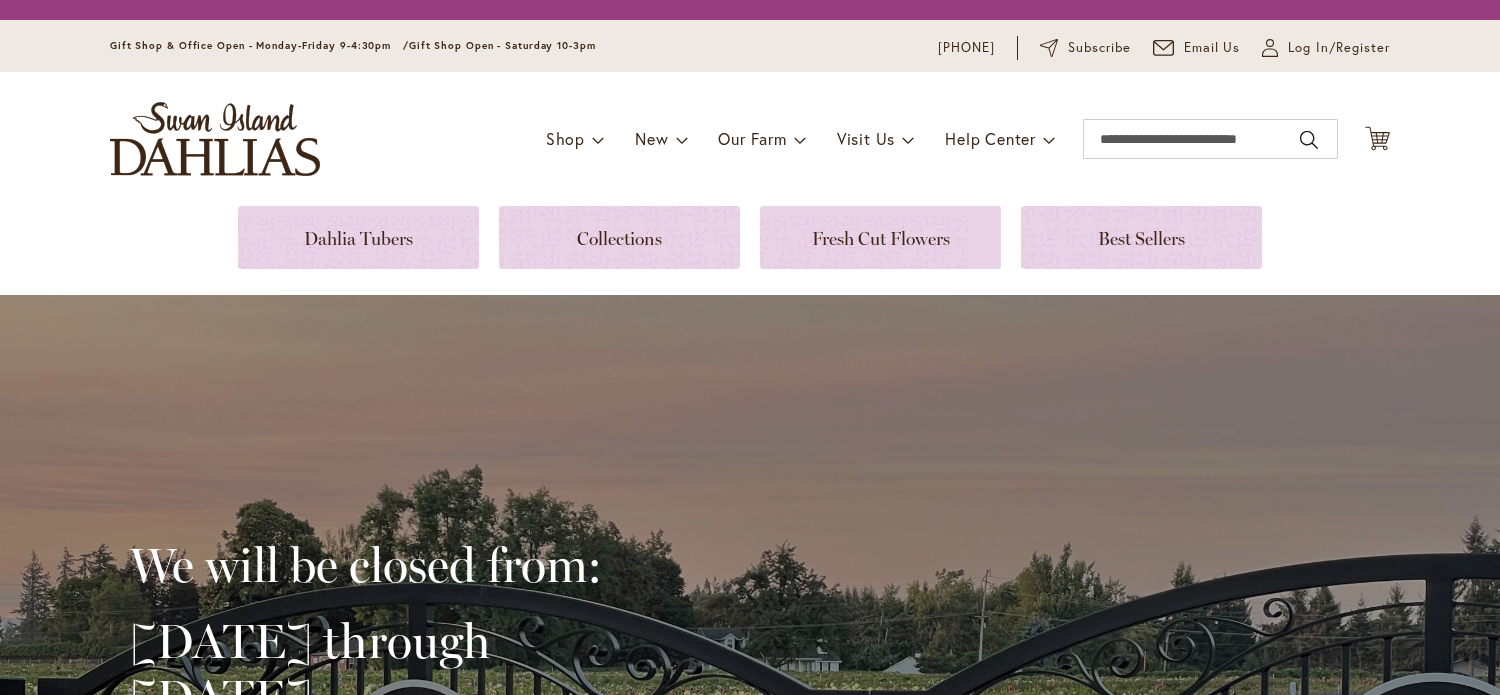 scroll, scrollTop: 0, scrollLeft: 0, axis: both 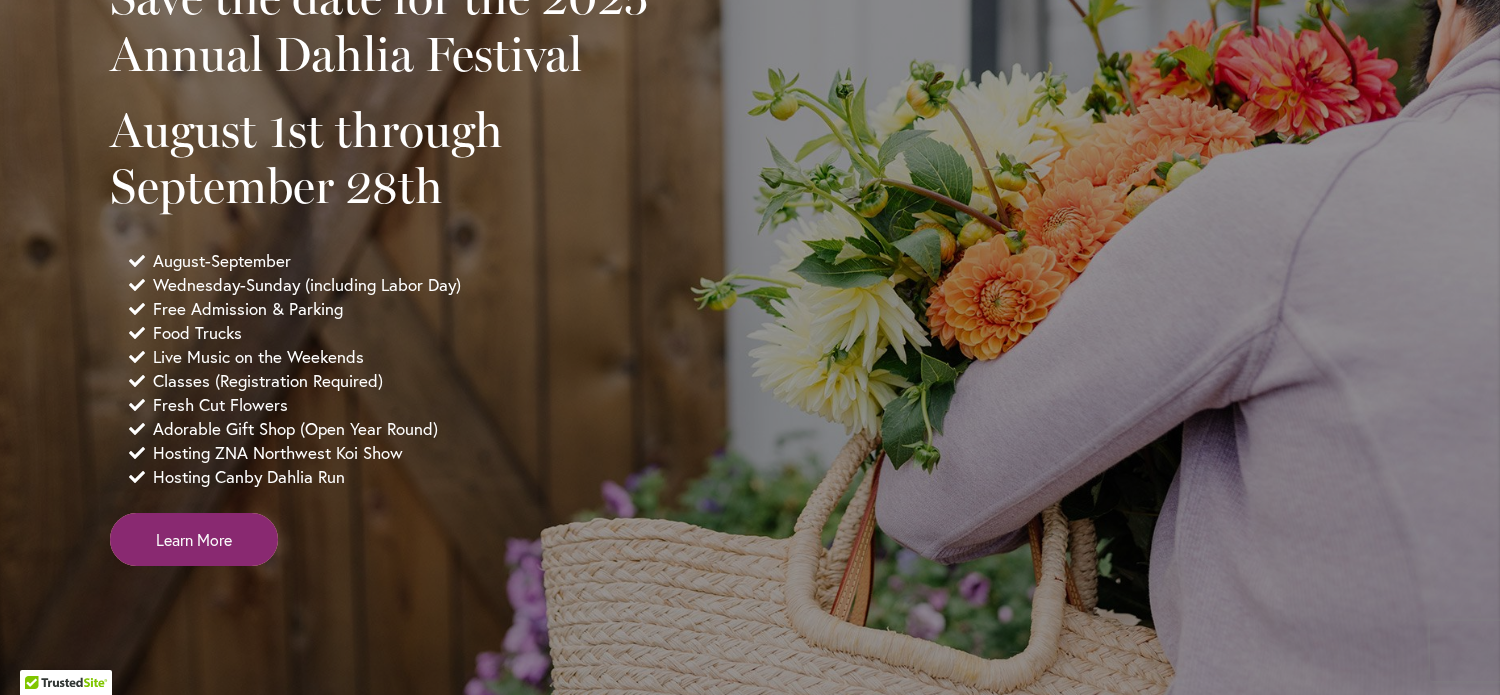 click on "Learn More" at bounding box center (194, 539) 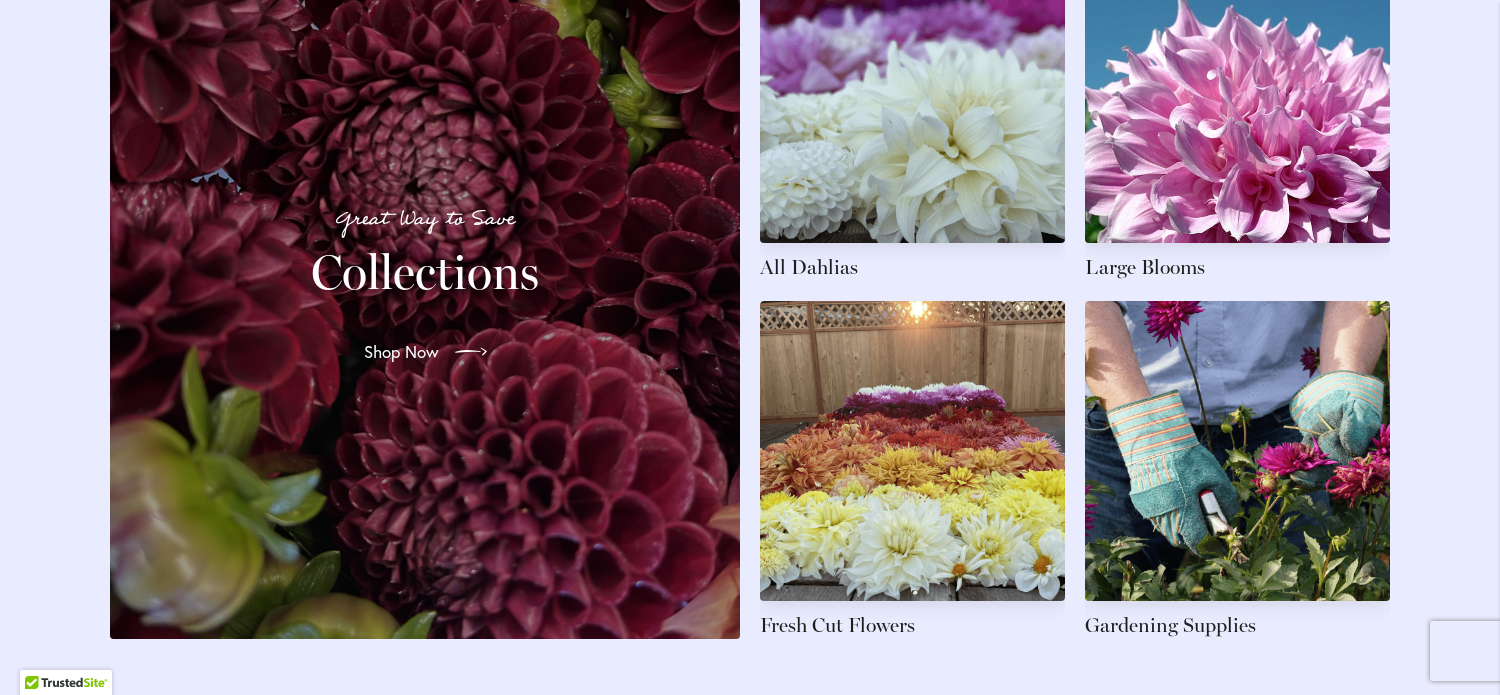 scroll, scrollTop: 3200, scrollLeft: 0, axis: vertical 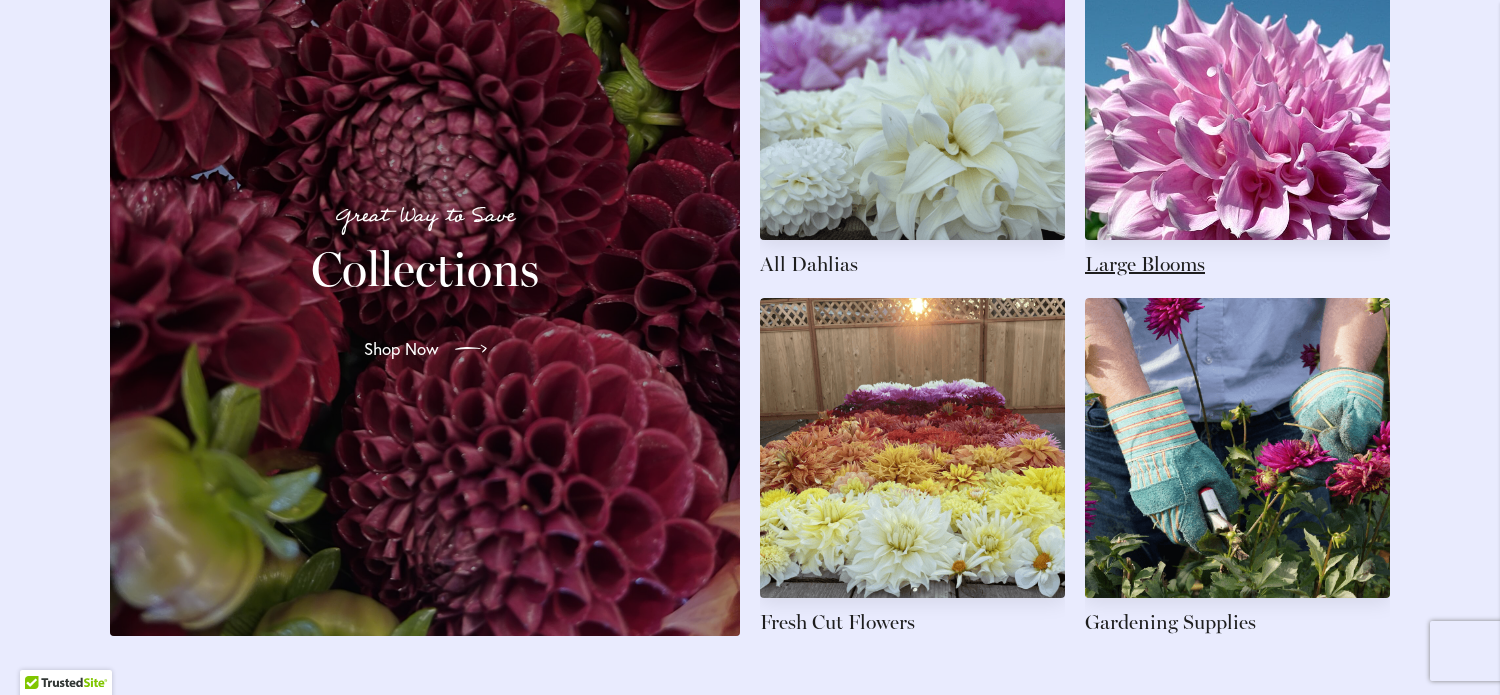 click at bounding box center (1237, 109) 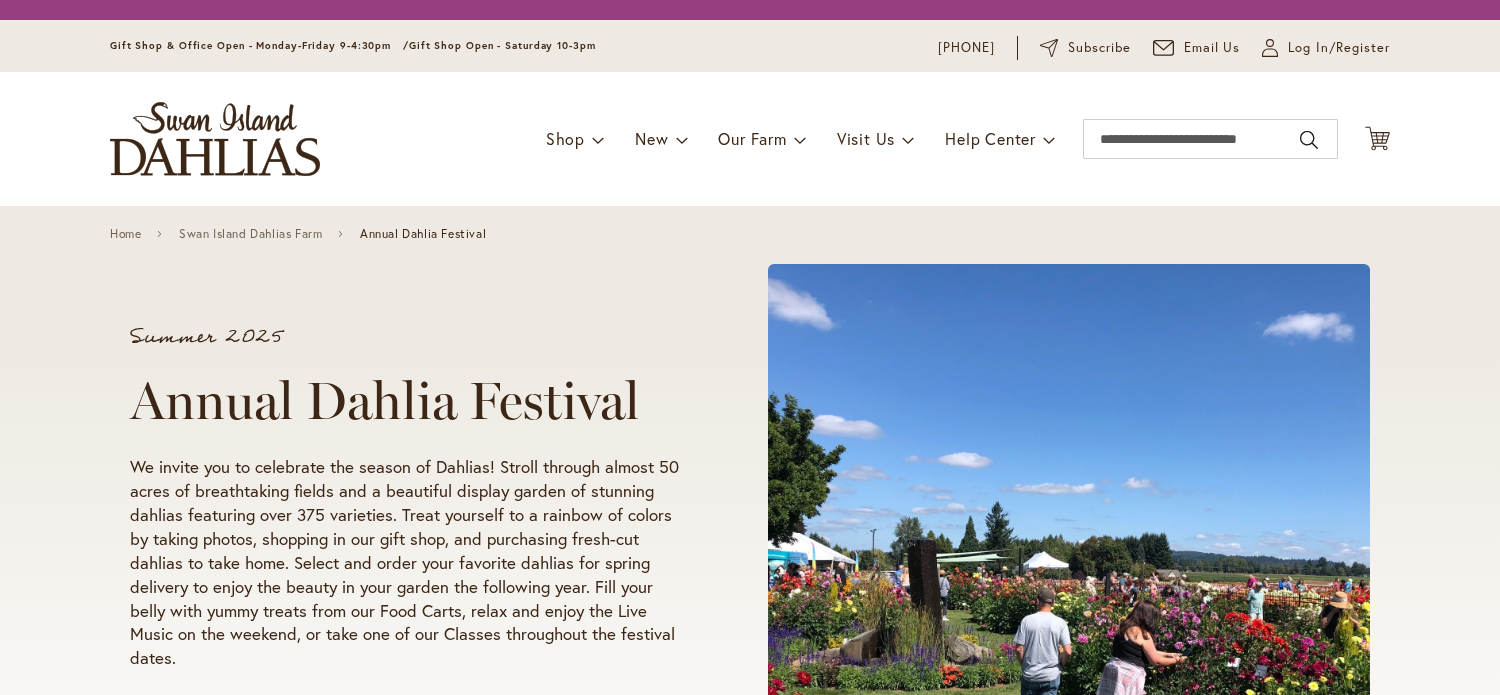 scroll, scrollTop: 0, scrollLeft: 0, axis: both 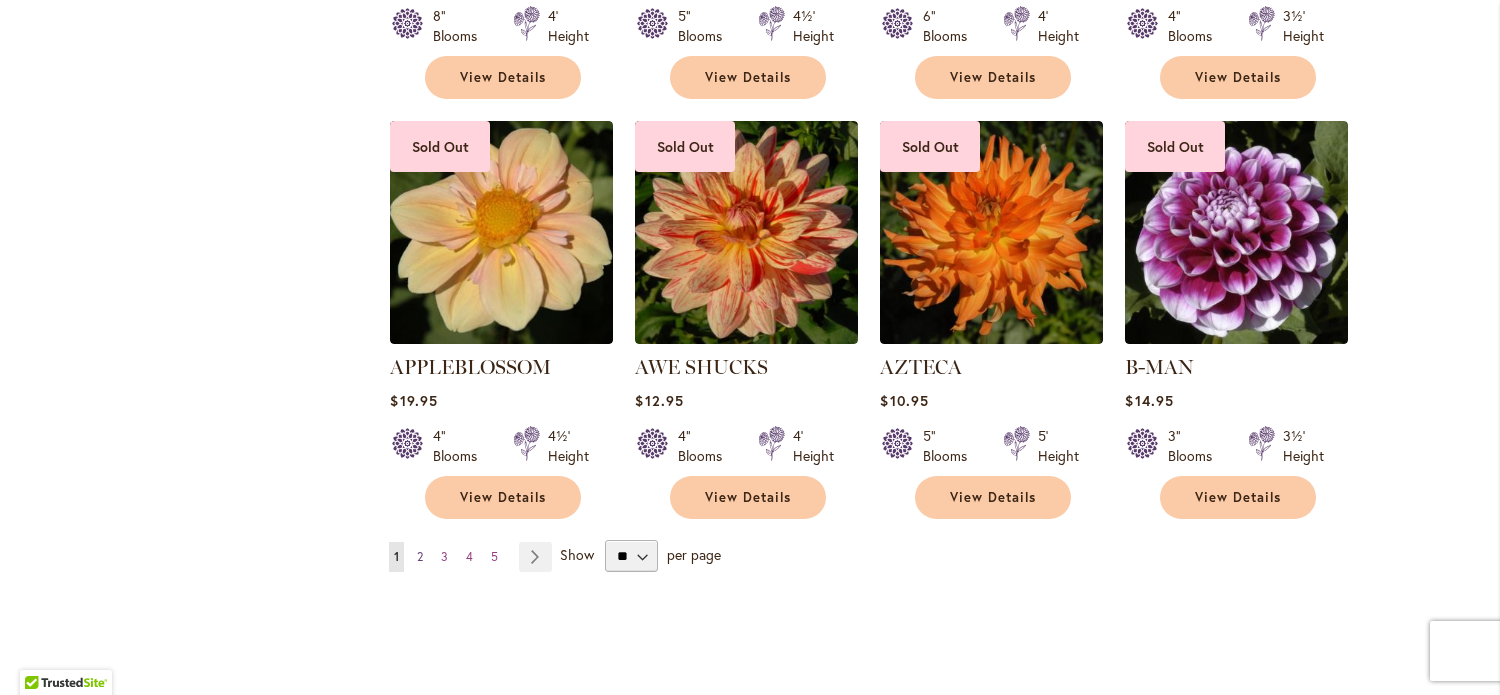 click on "2" at bounding box center (420, 556) 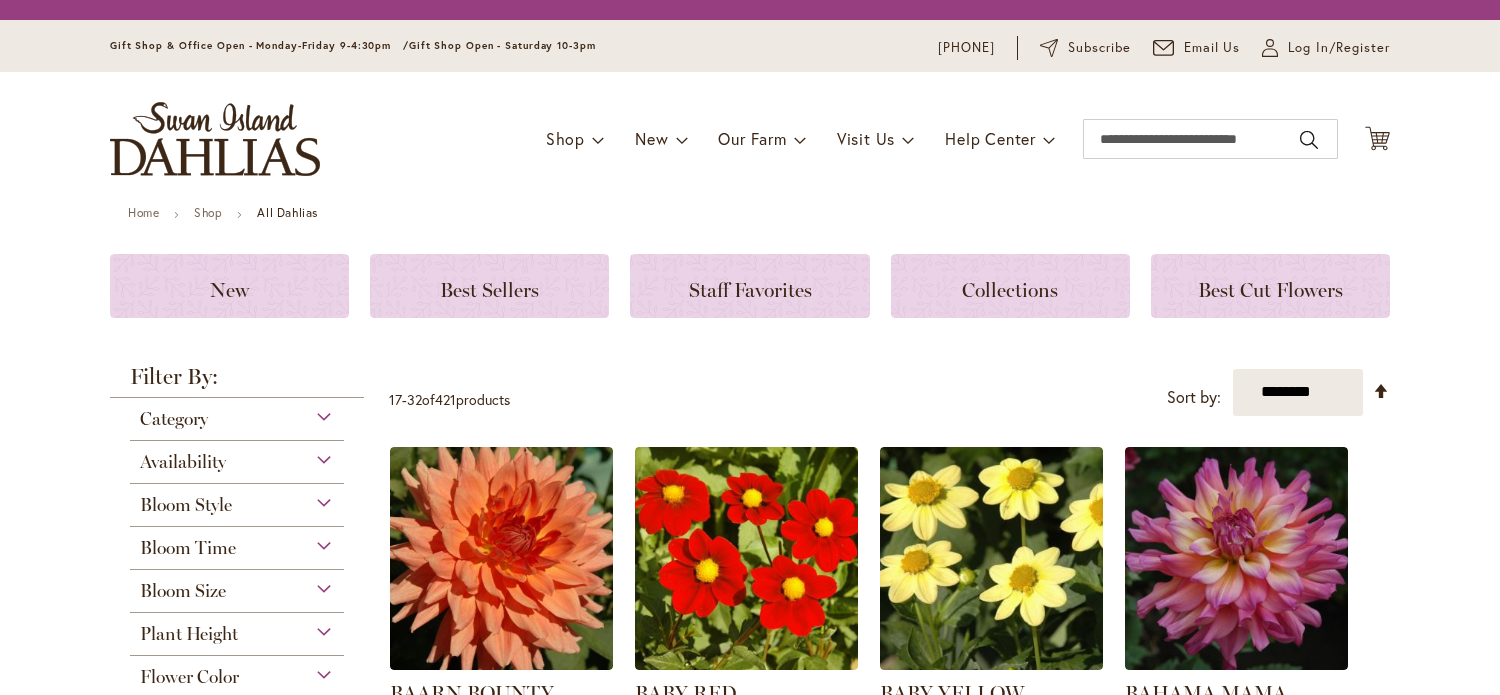 scroll, scrollTop: 0, scrollLeft: 0, axis: both 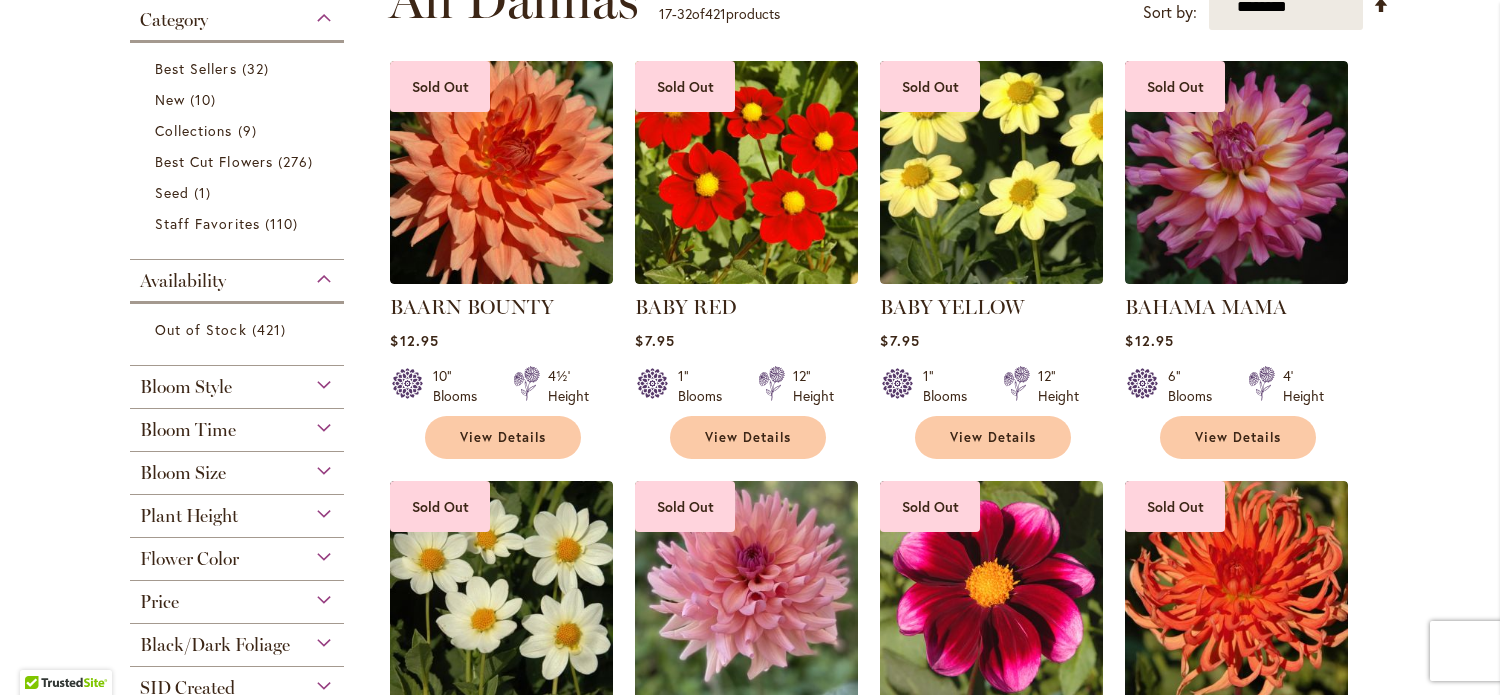 click on "Bloom Style" at bounding box center (237, 382) 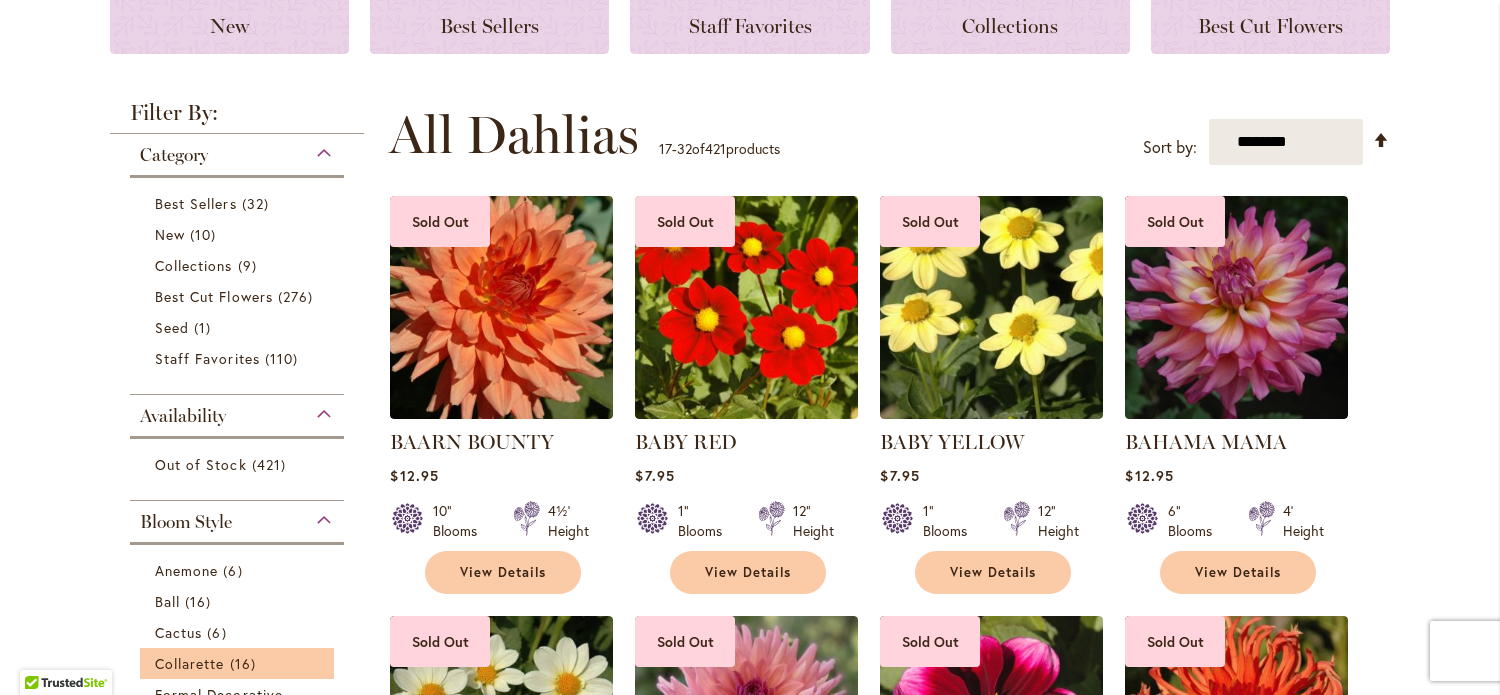 scroll, scrollTop: 0, scrollLeft: 0, axis: both 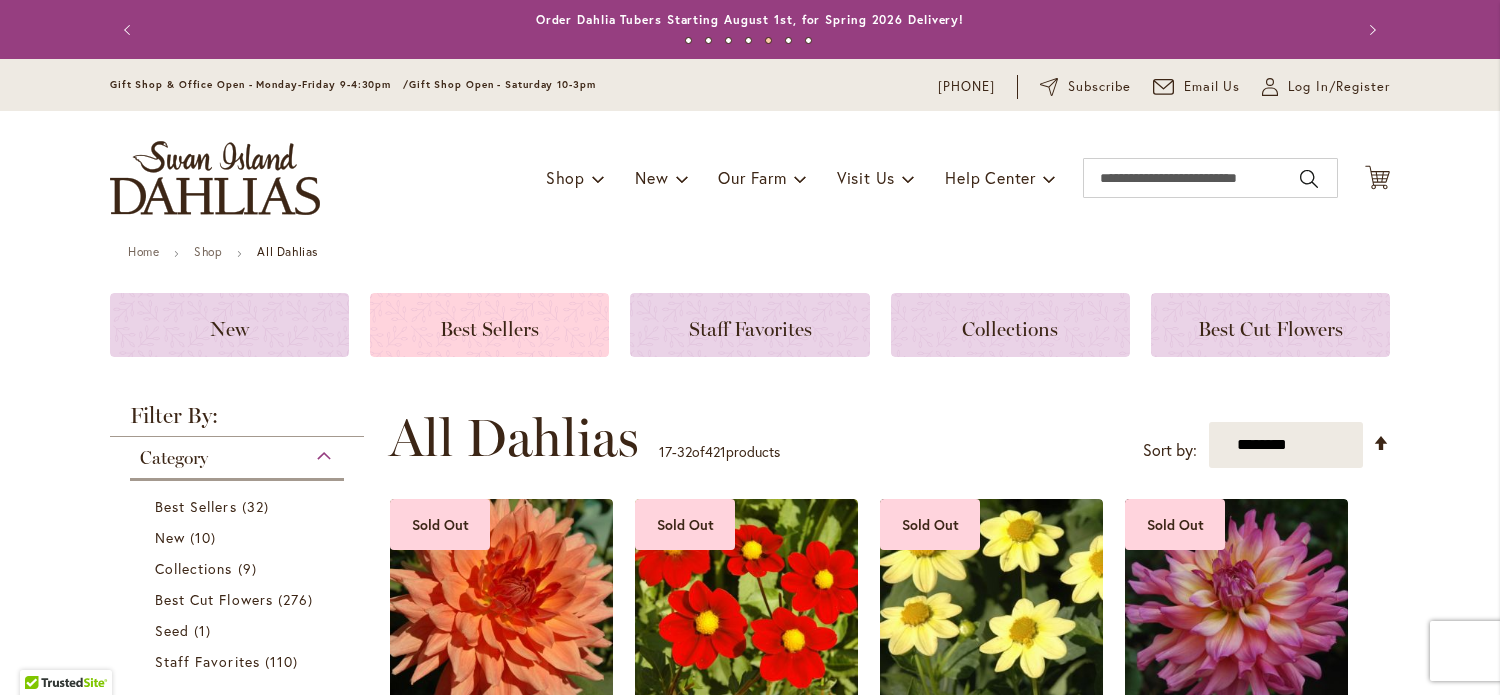 click on "Best Sellers" 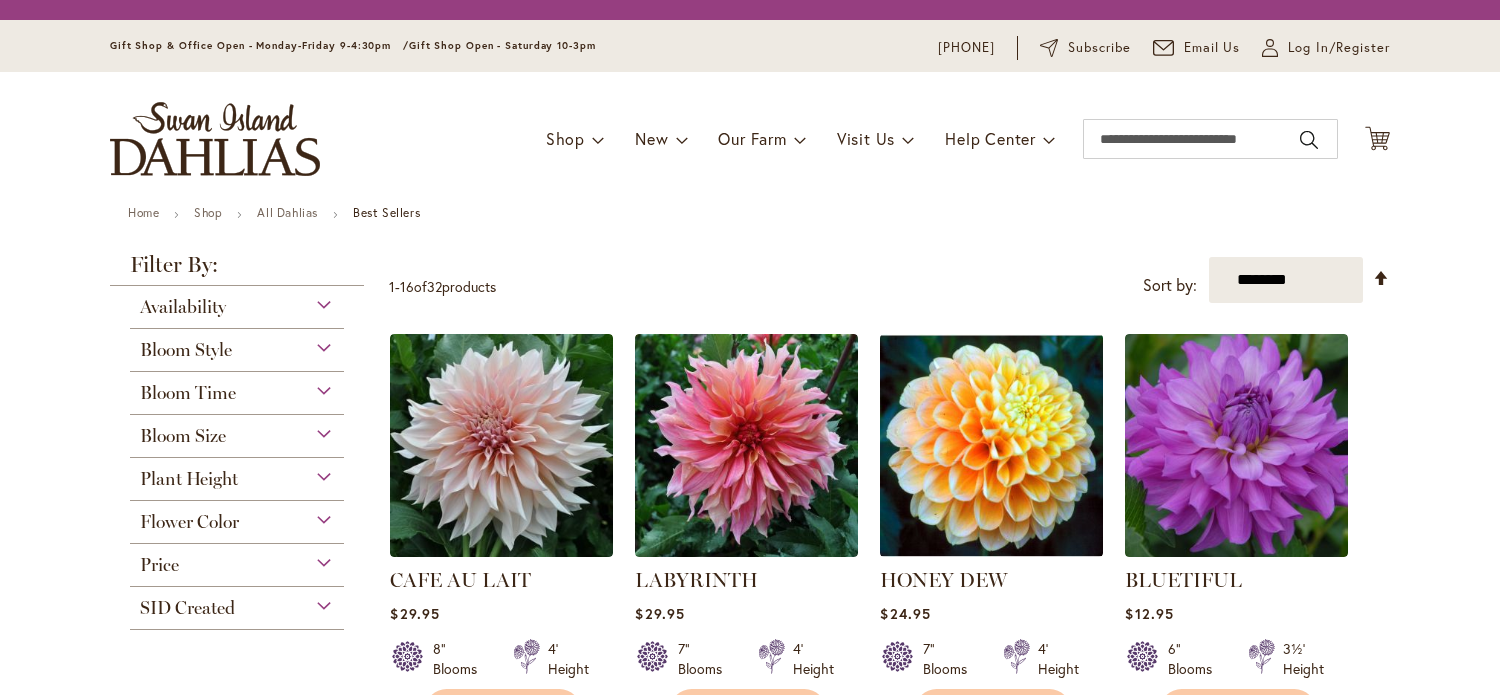 scroll, scrollTop: 0, scrollLeft: 0, axis: both 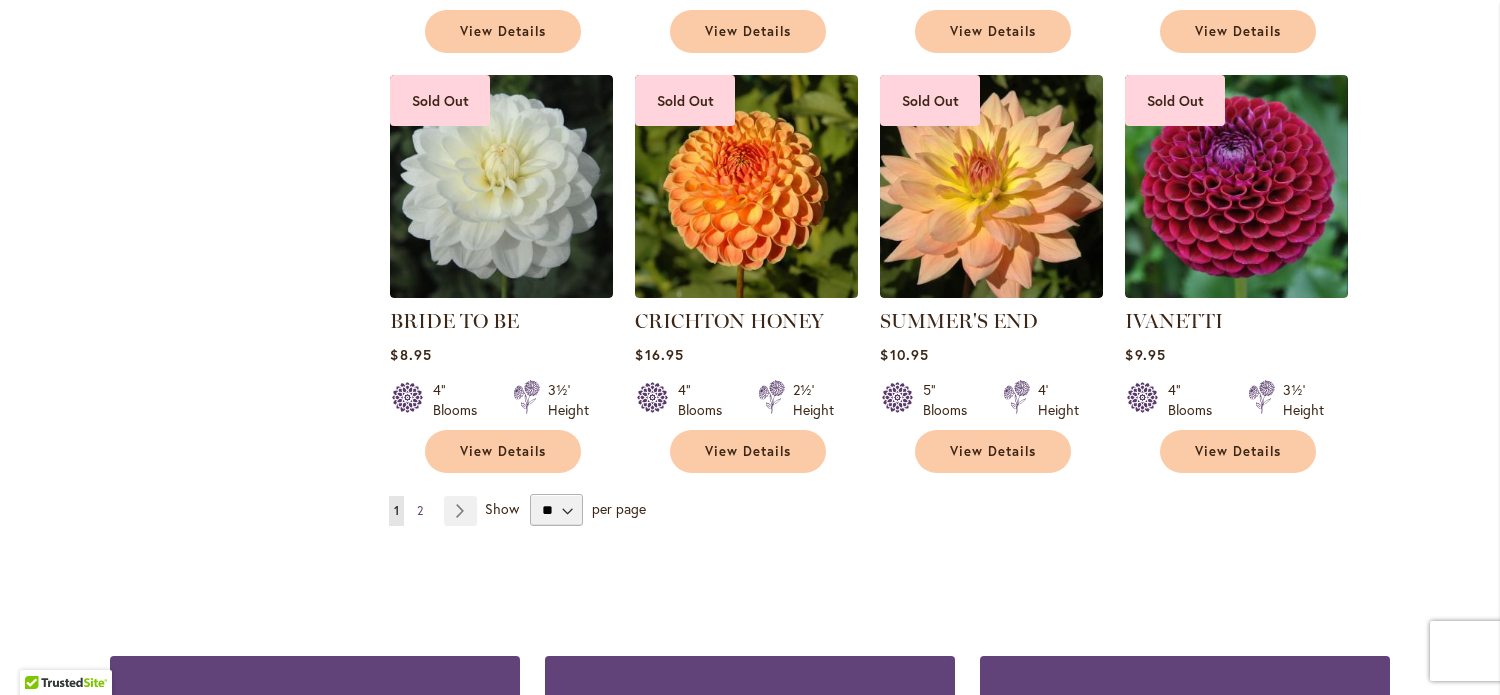 click on "2" at bounding box center [420, 510] 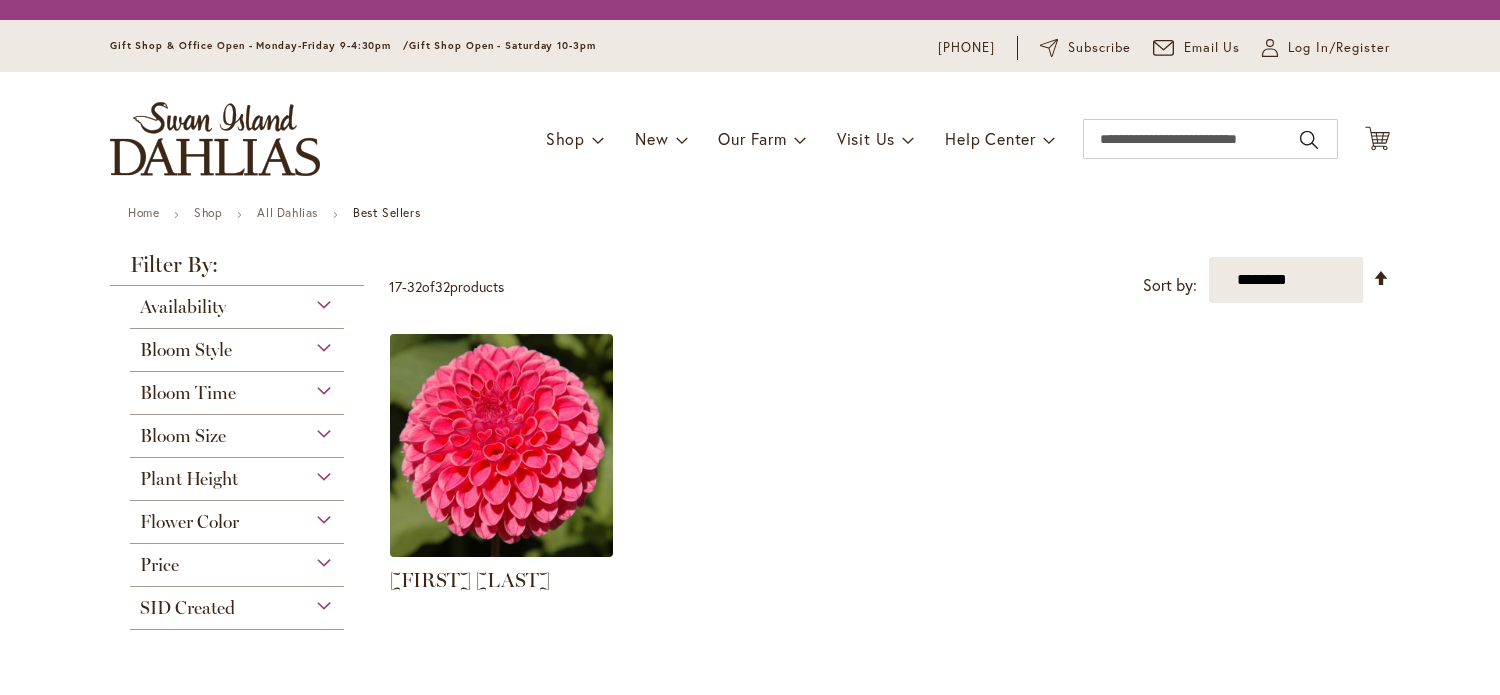 scroll, scrollTop: 0, scrollLeft: 0, axis: both 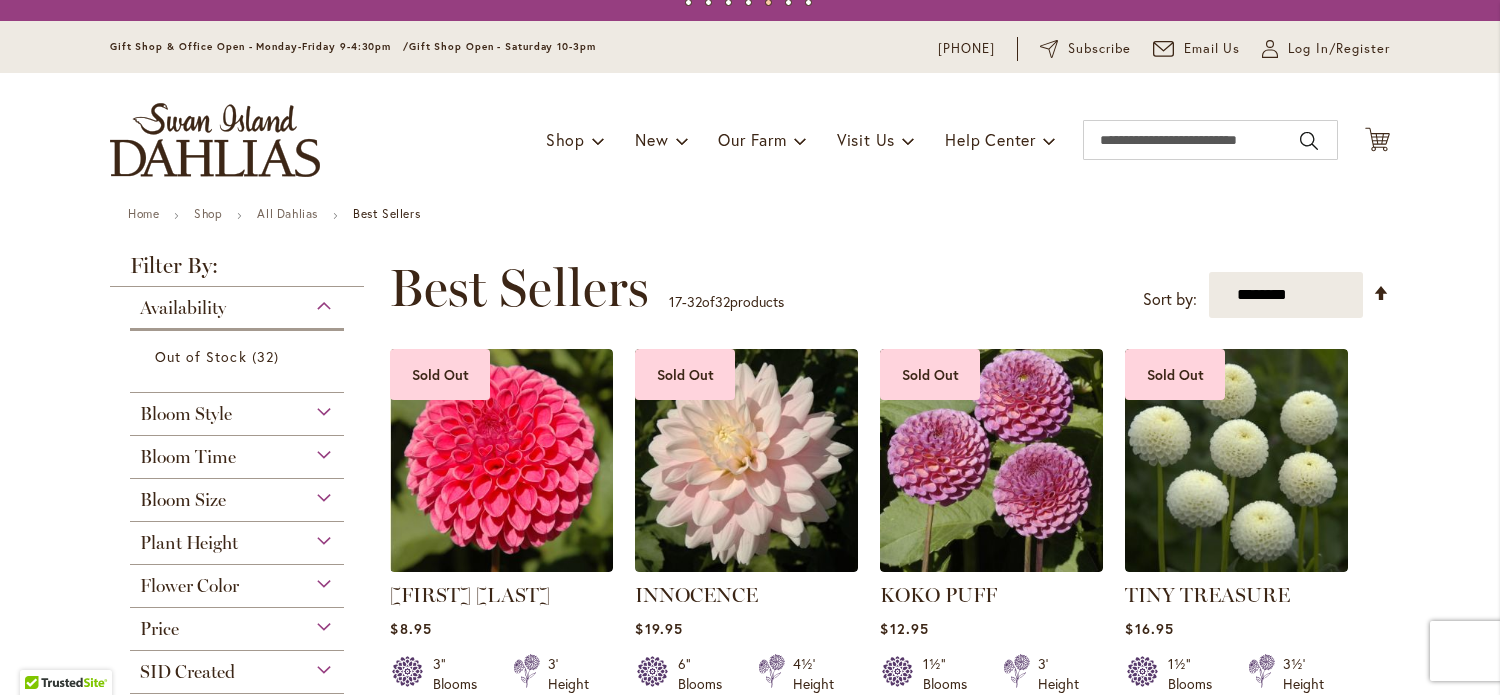 click on "Bloom Style" at bounding box center [237, 409] 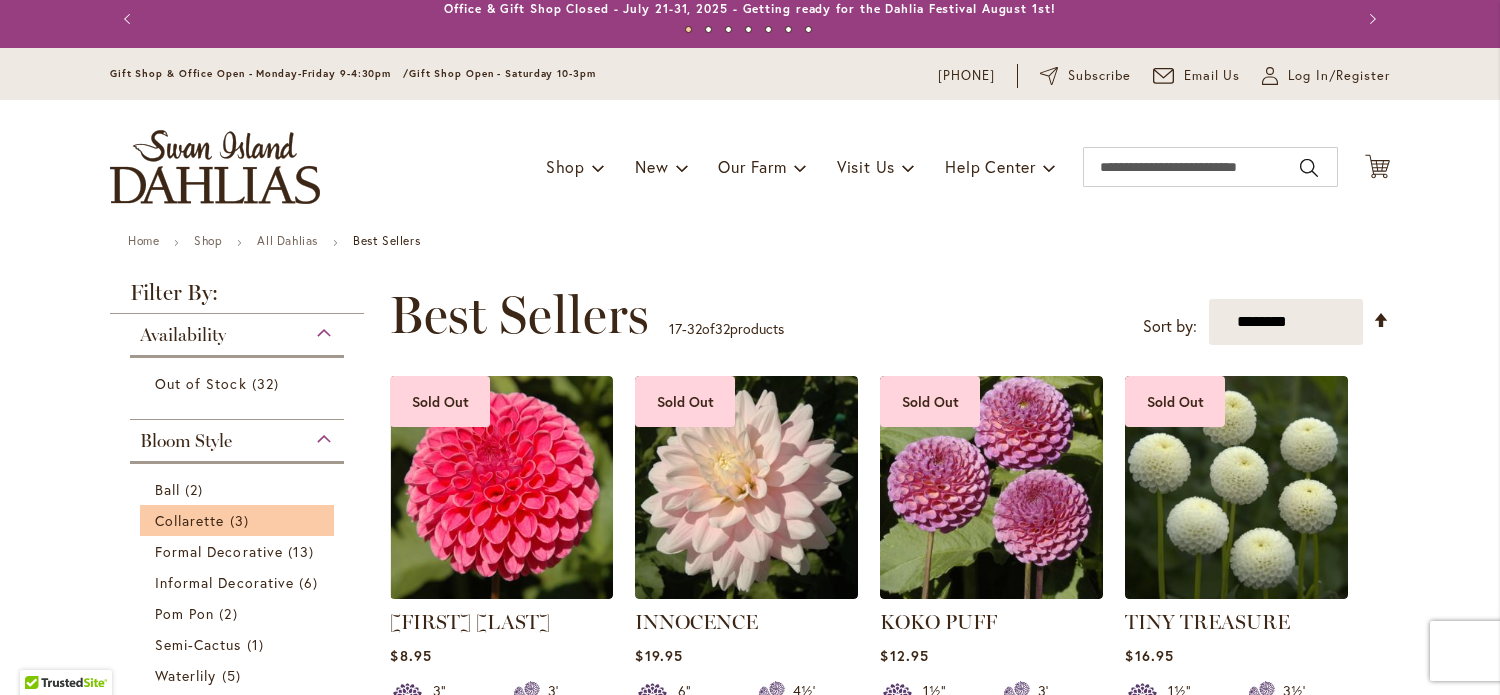 scroll, scrollTop: 0, scrollLeft: 0, axis: both 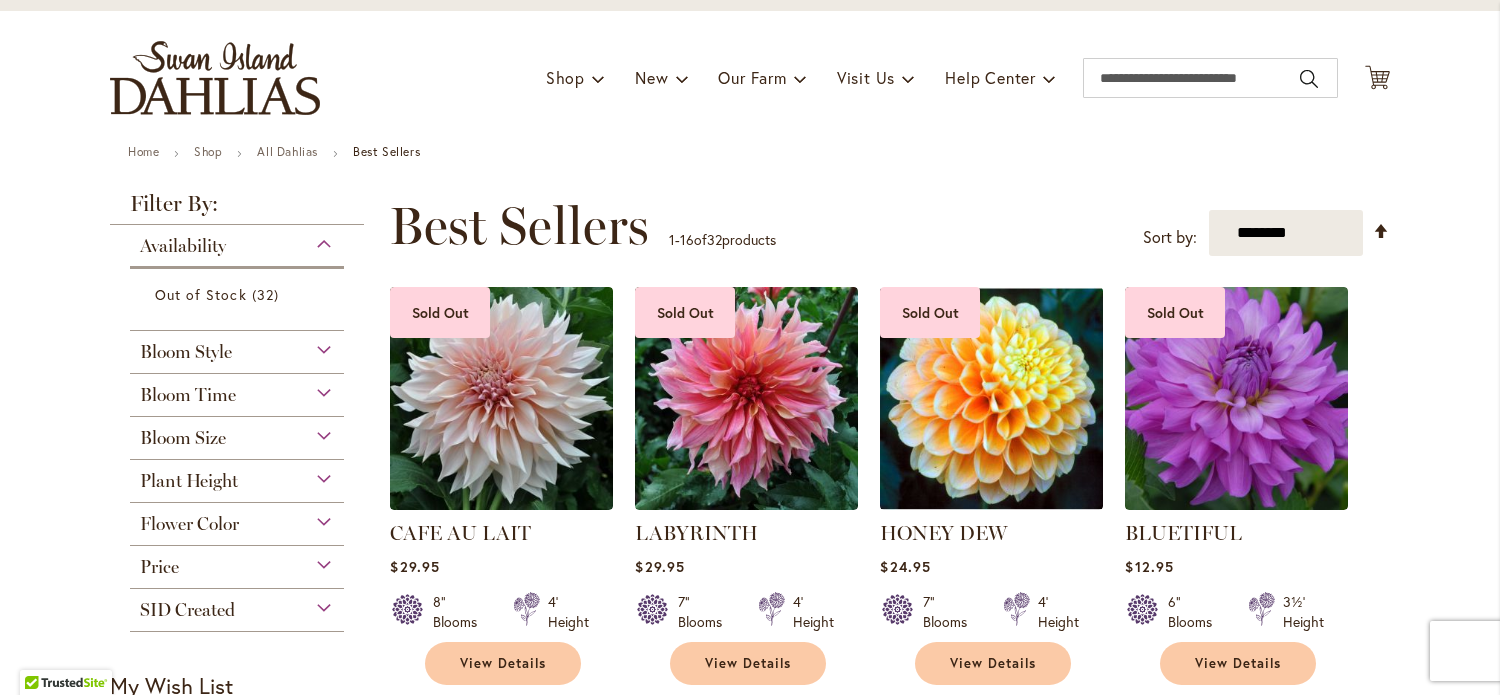 click on "Bloom Style" at bounding box center (237, 347) 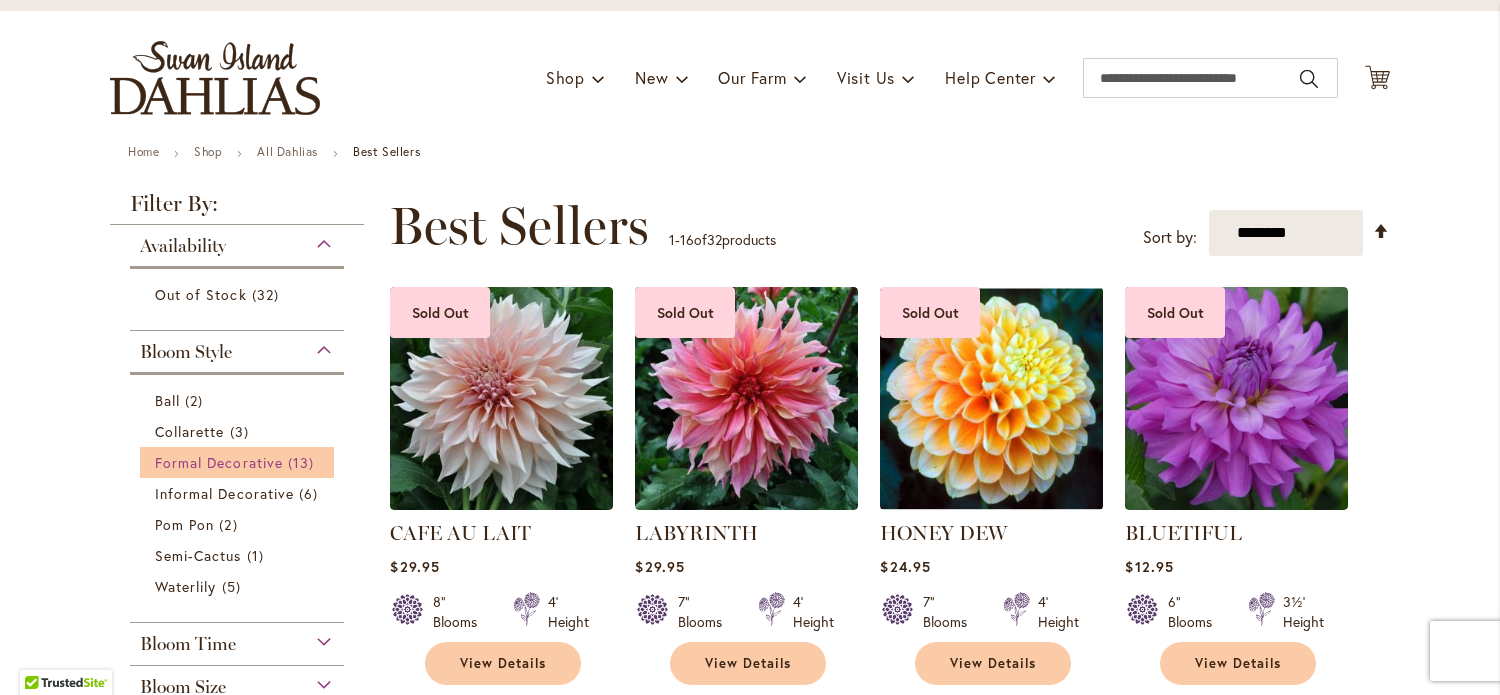 click on "Formal Decorative" at bounding box center (219, 462) 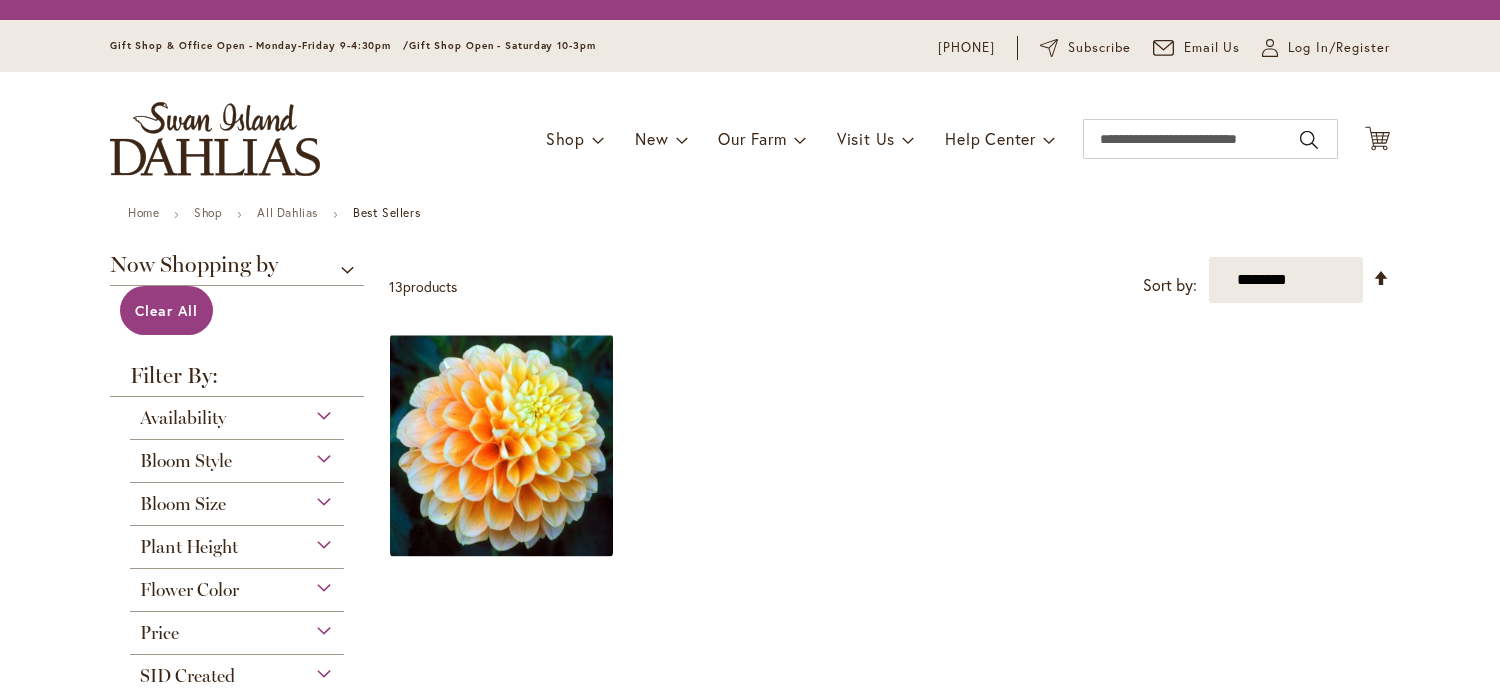 scroll, scrollTop: 0, scrollLeft: 0, axis: both 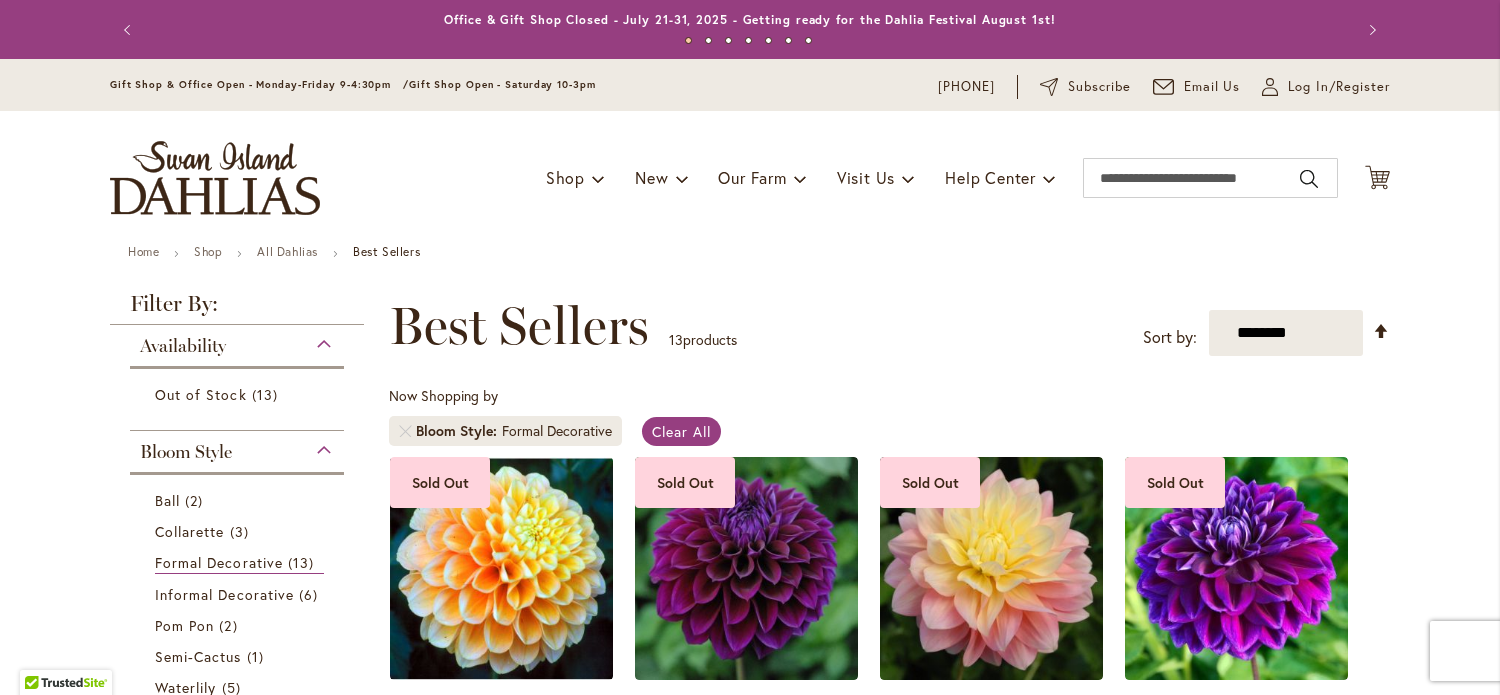 click on "Bloom Style" at bounding box center [237, 447] 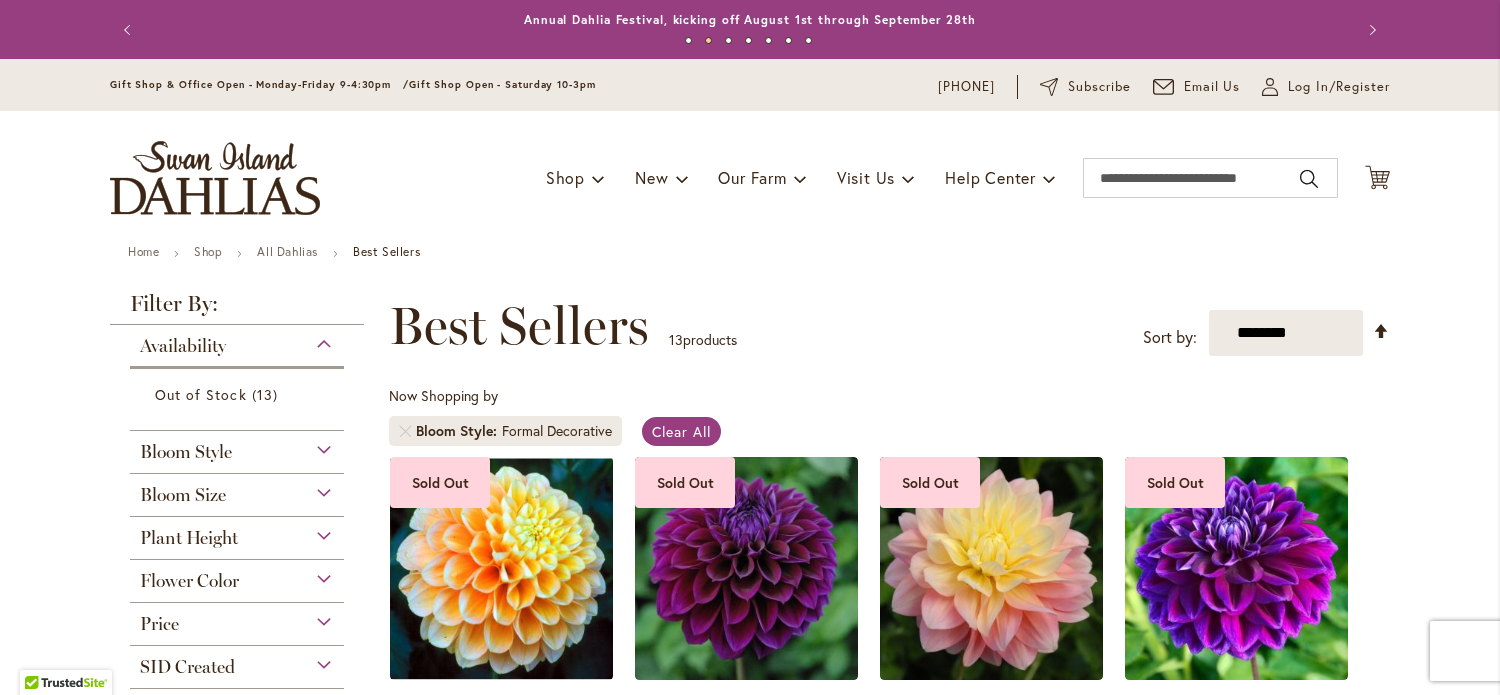 click on "Bloom Style" at bounding box center (237, 447) 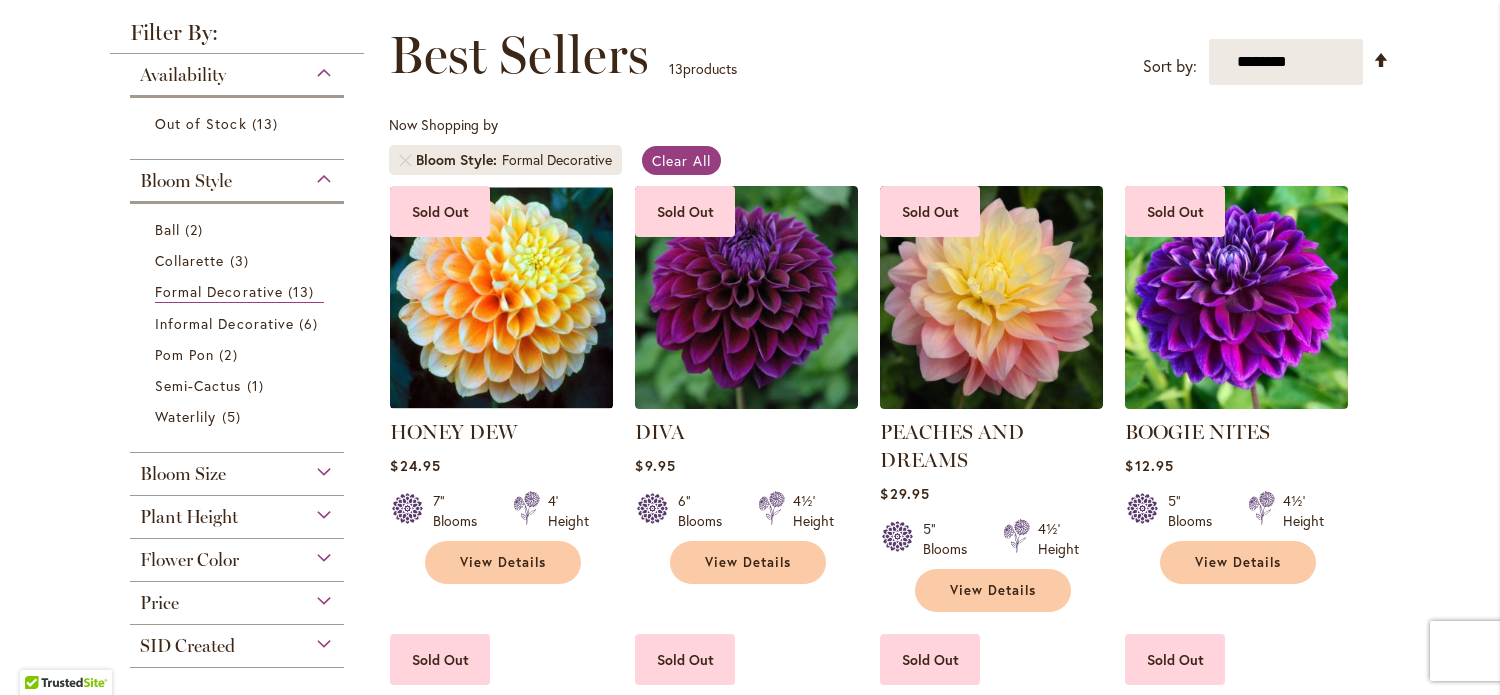 scroll, scrollTop: 229, scrollLeft: 0, axis: vertical 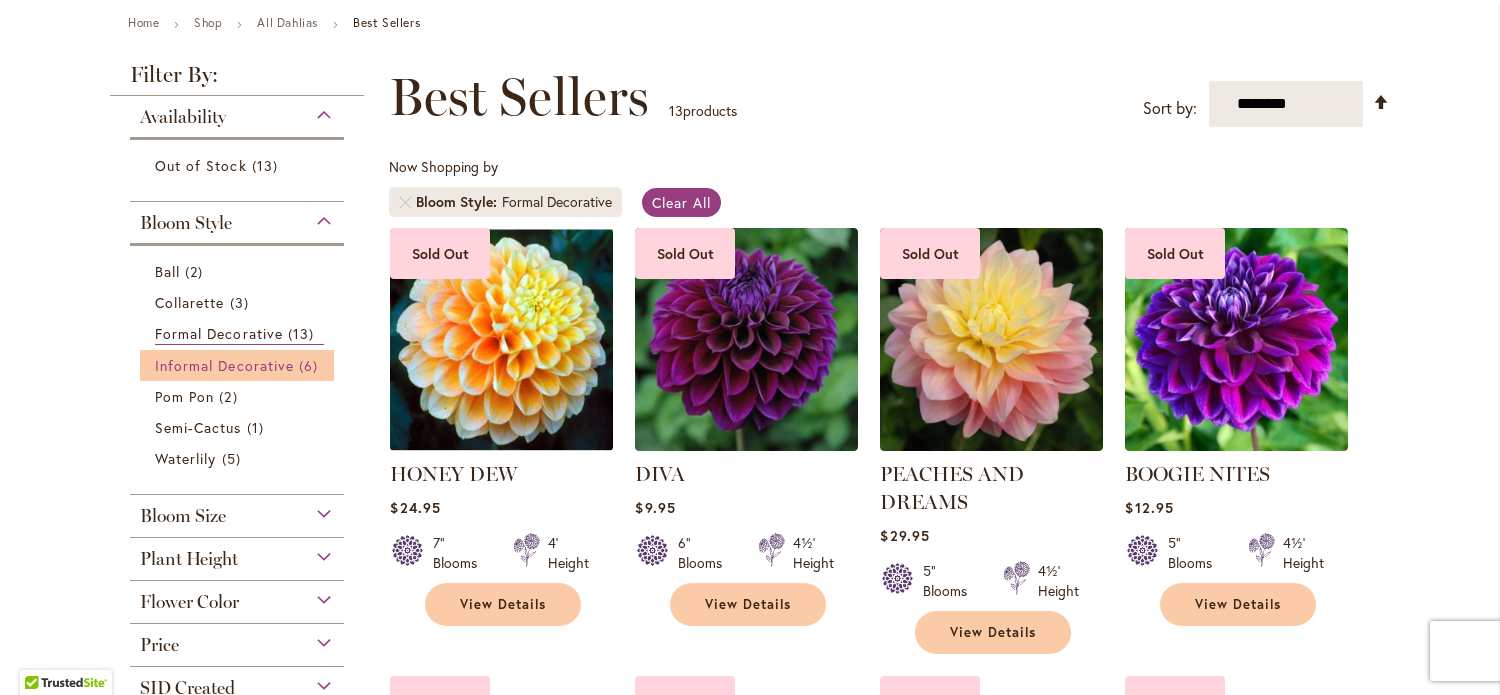 click on "Informal Decorative" at bounding box center (224, 365) 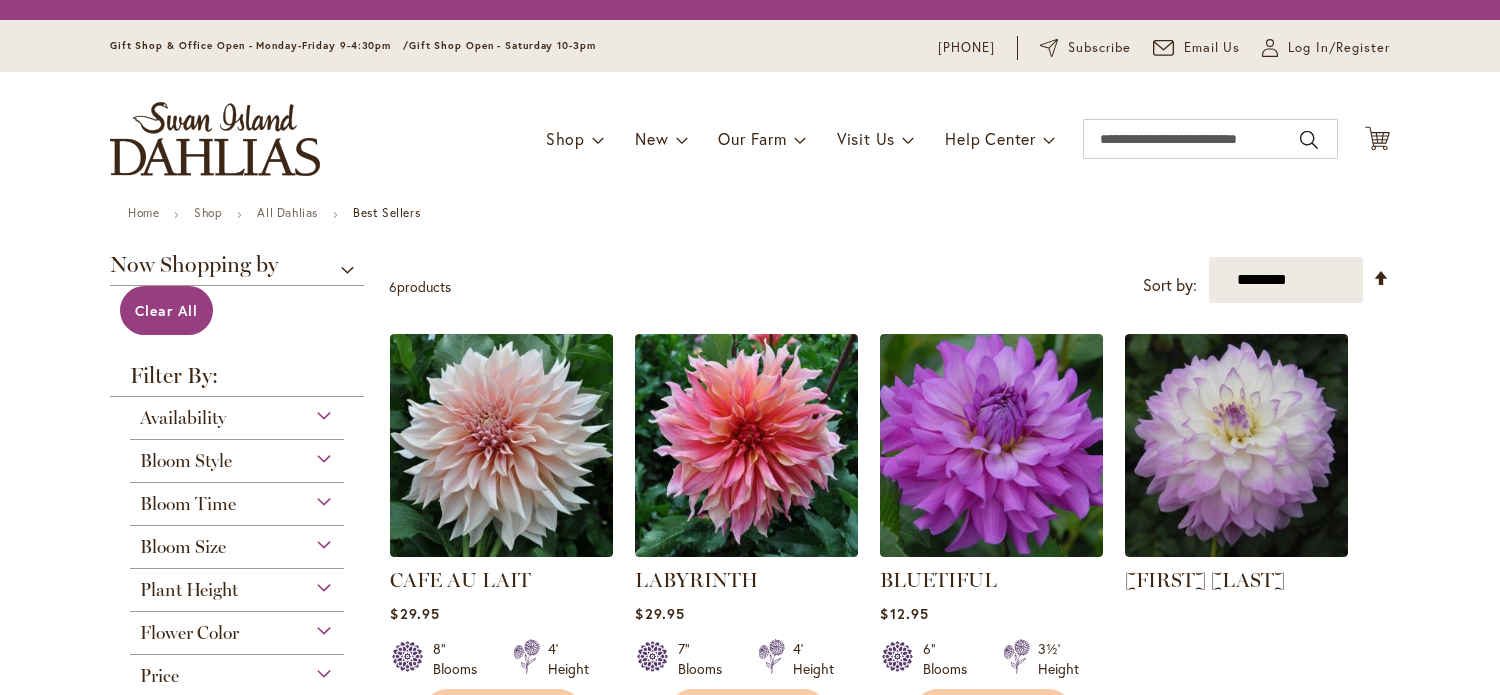 scroll, scrollTop: 0, scrollLeft: 0, axis: both 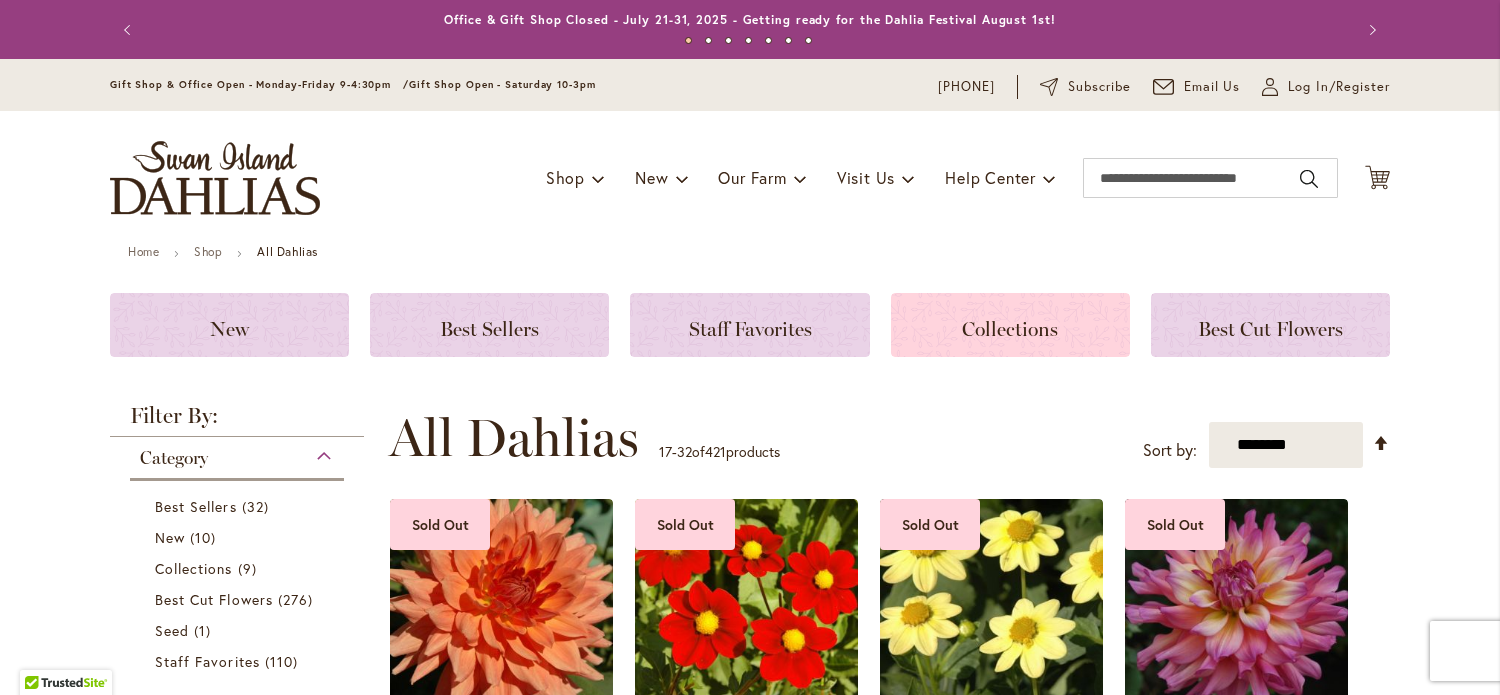 click on "Collections" 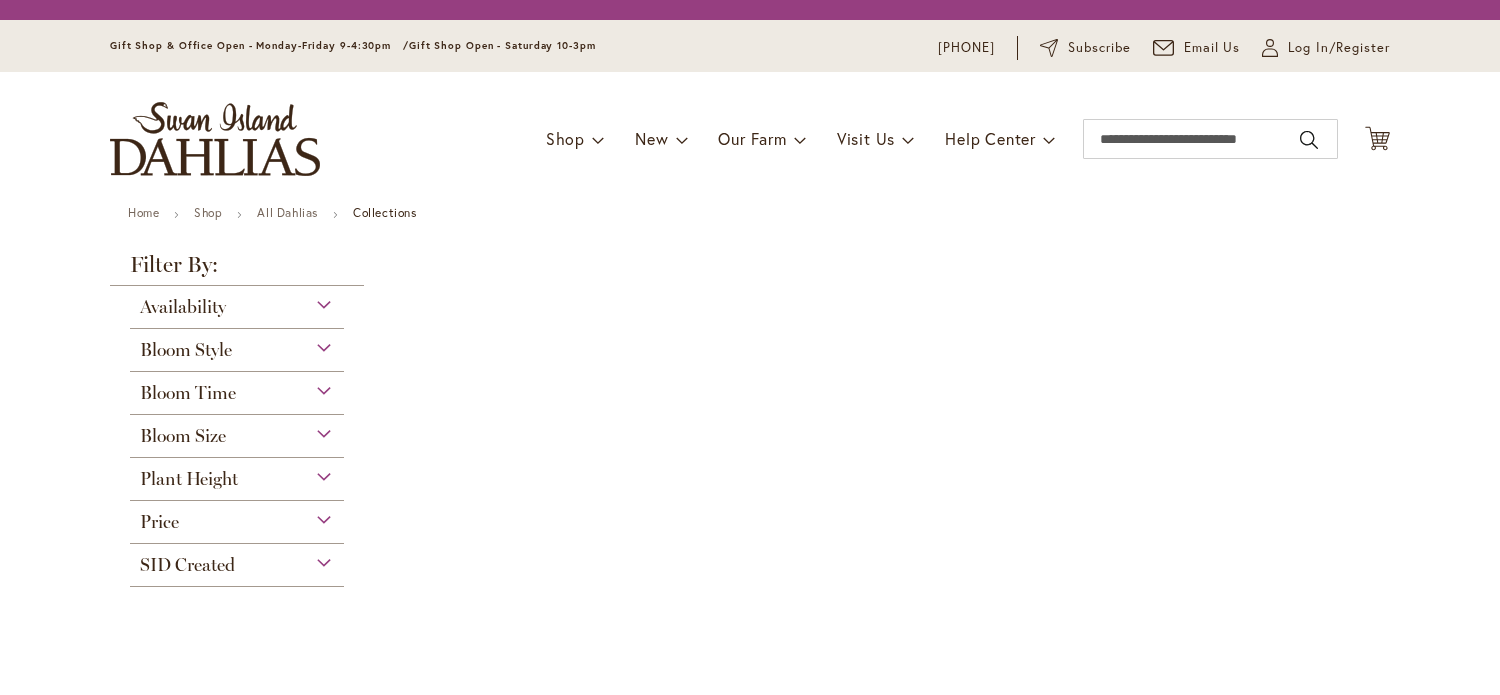 scroll, scrollTop: 0, scrollLeft: 0, axis: both 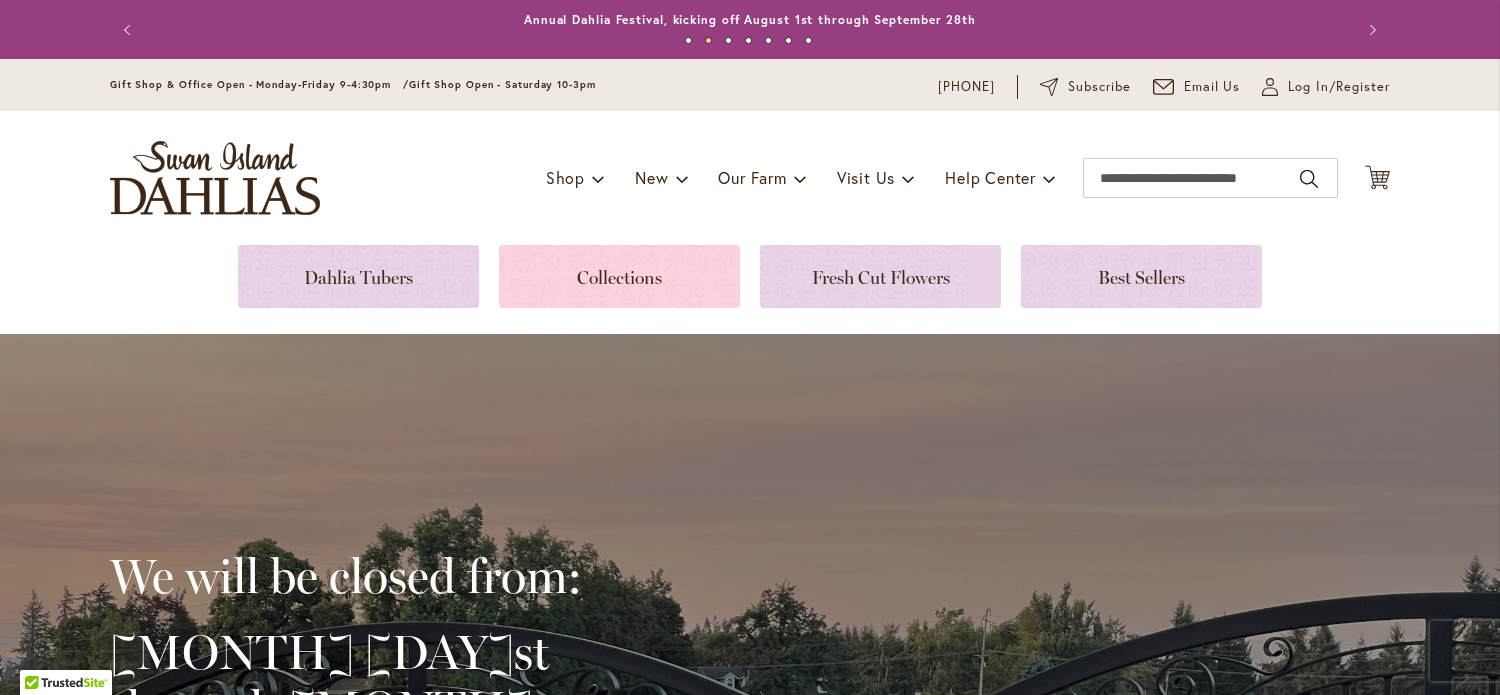click at bounding box center (619, 276) 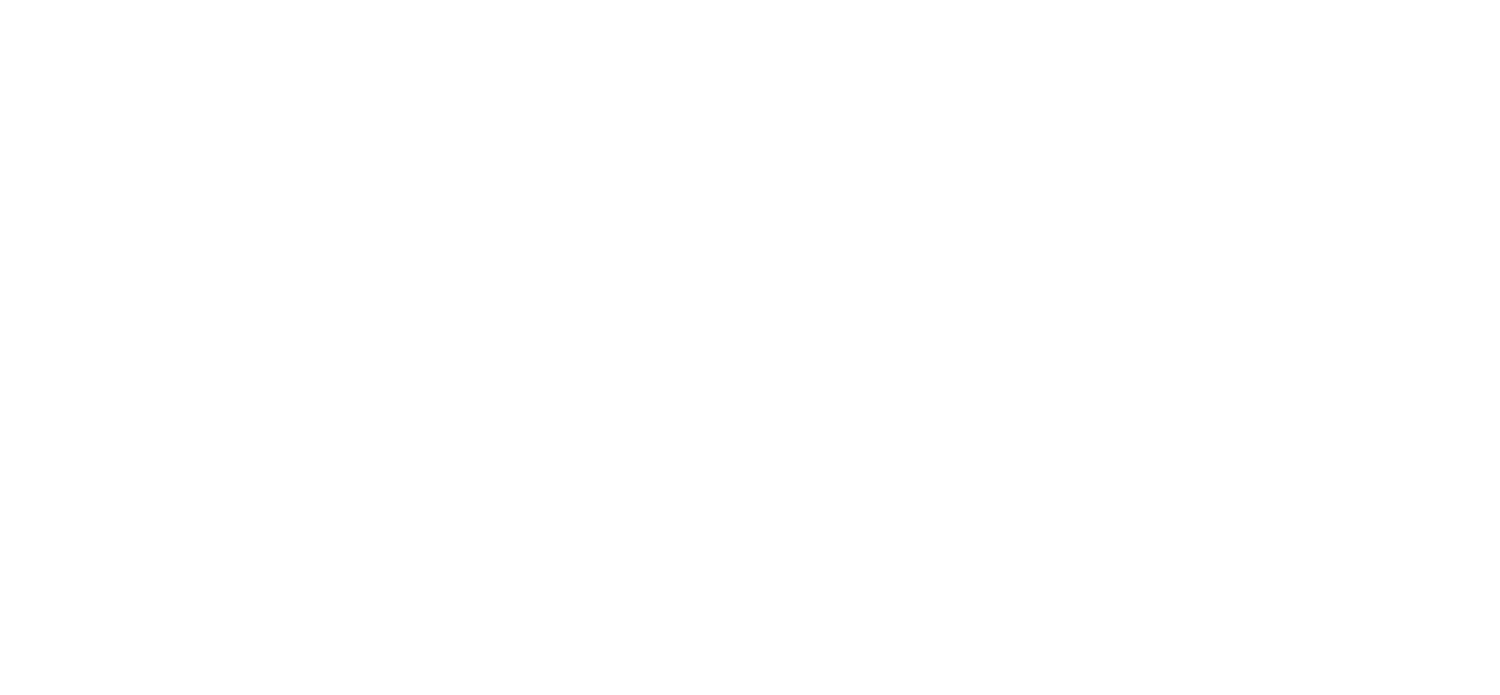 scroll, scrollTop: 0, scrollLeft: 0, axis: both 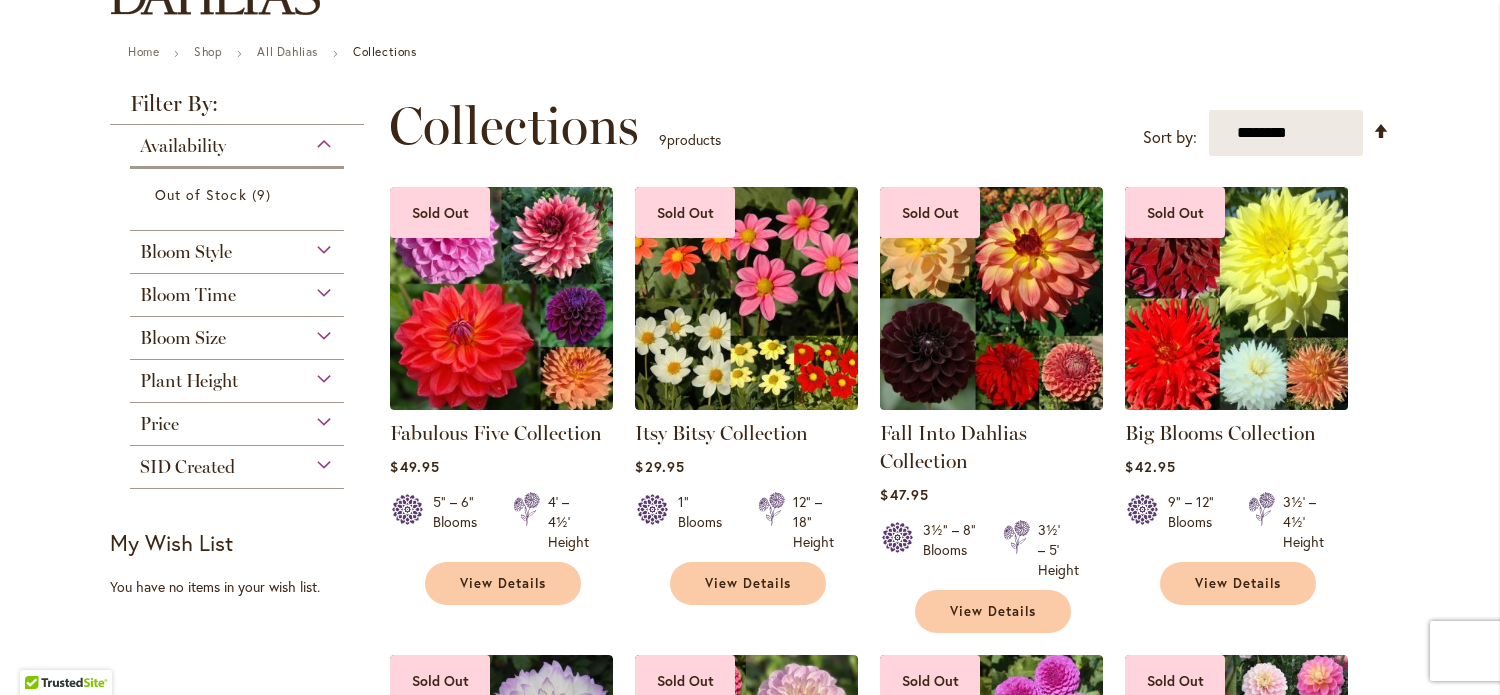 click at bounding box center (1237, 298) 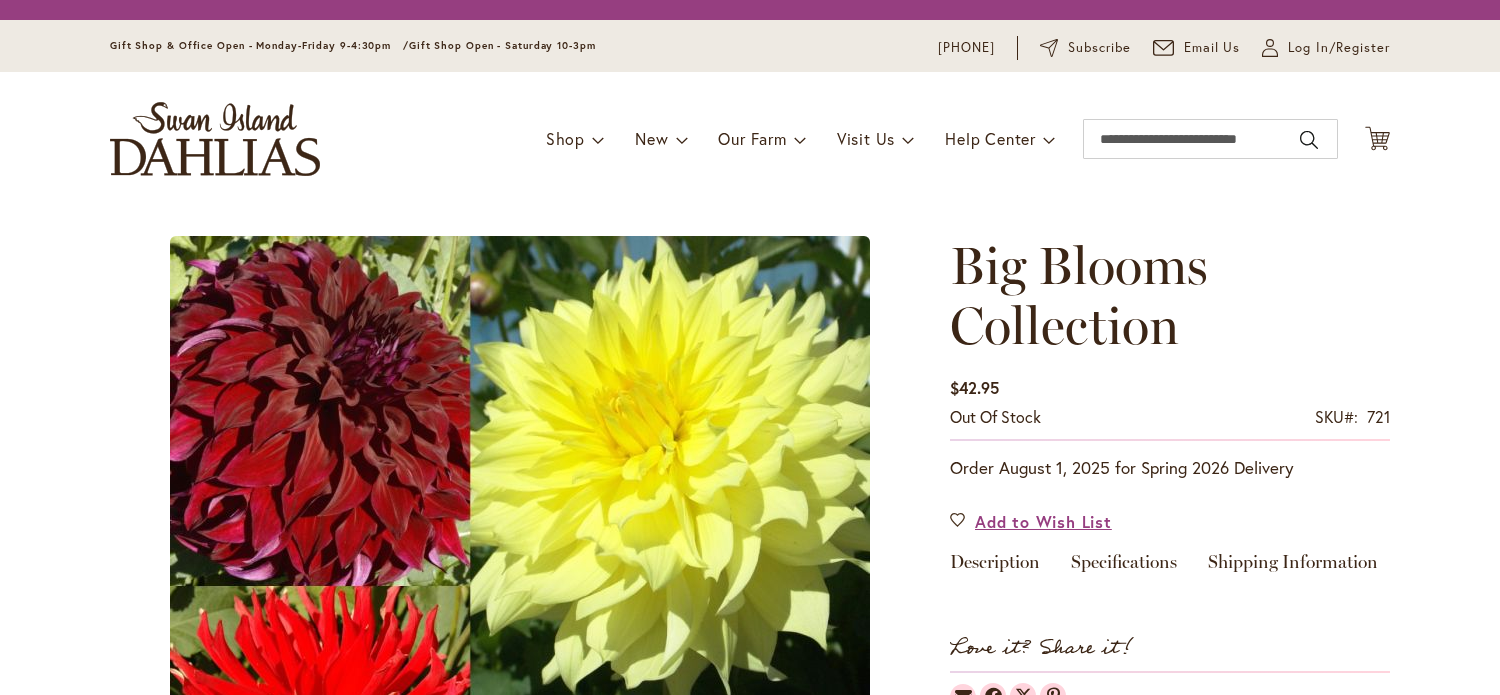 scroll, scrollTop: 0, scrollLeft: 0, axis: both 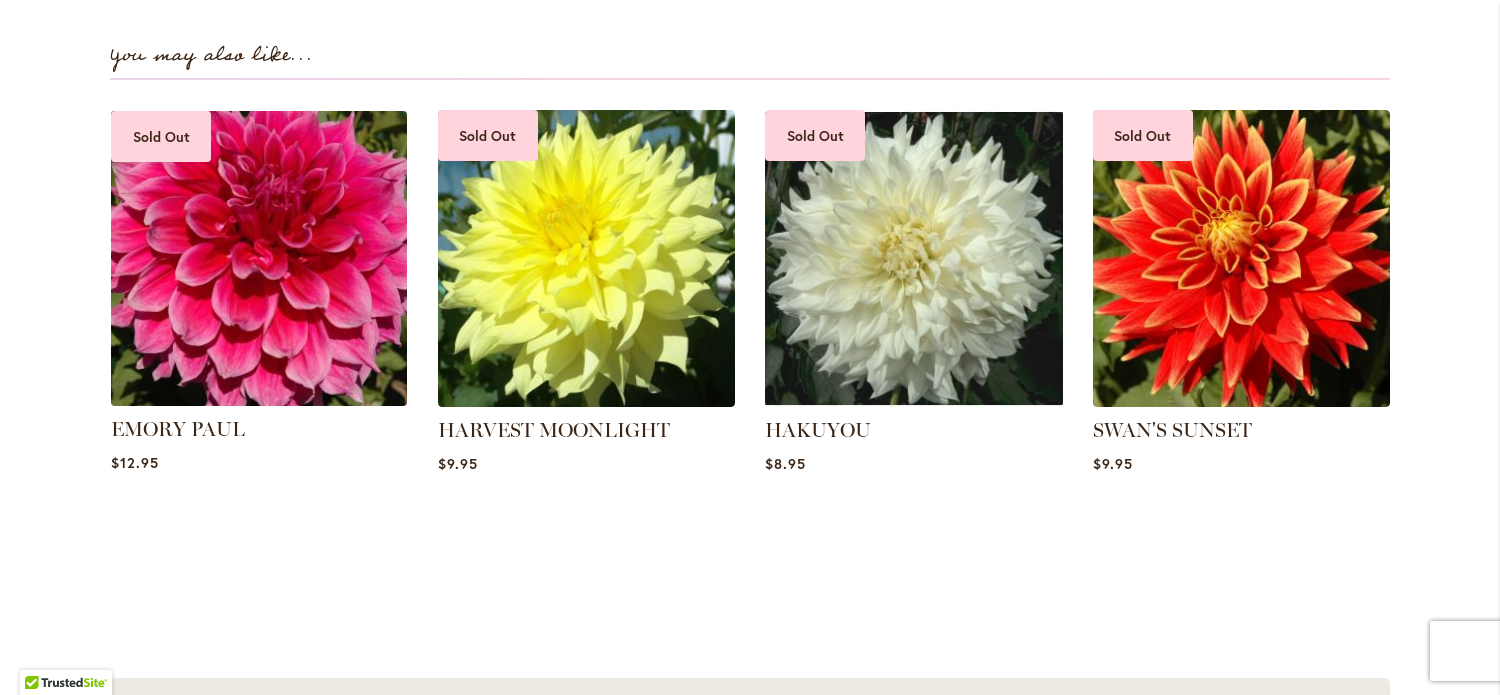click at bounding box center (259, 258) 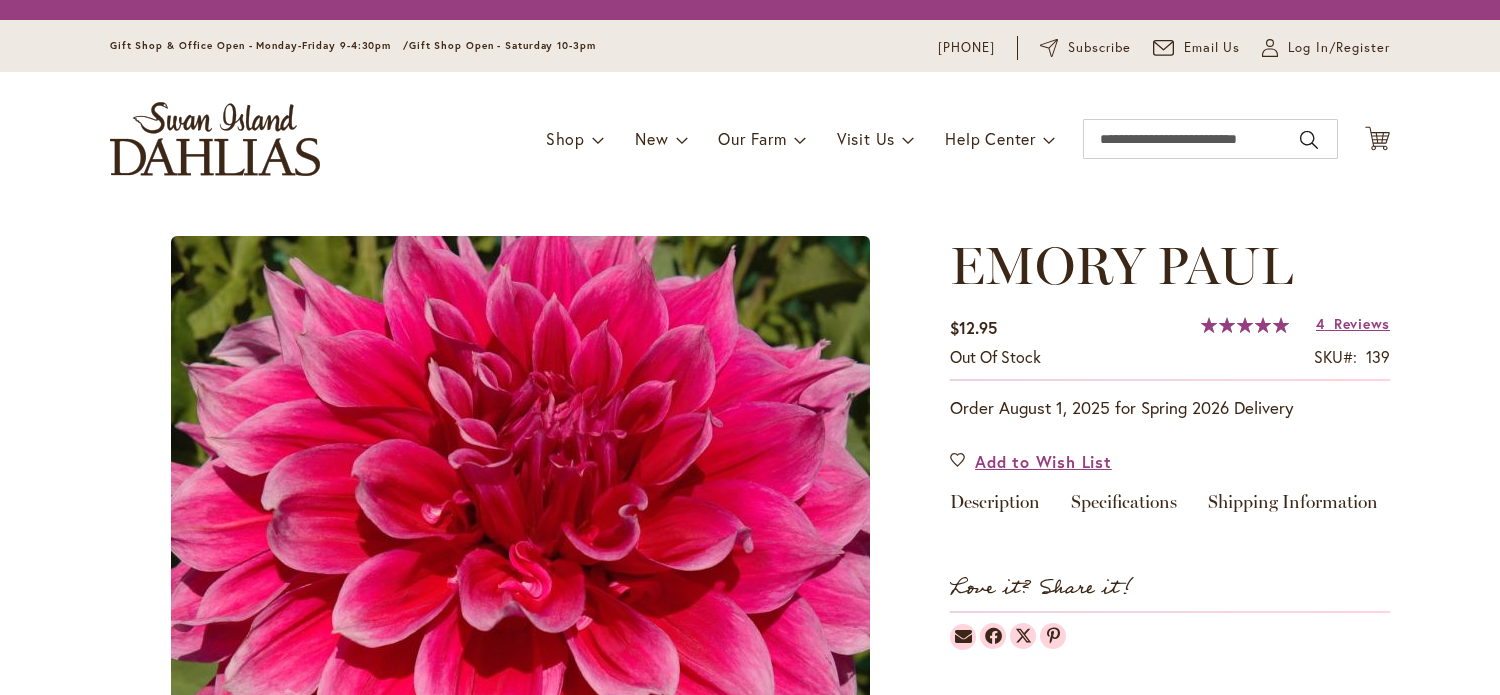scroll, scrollTop: 0, scrollLeft: 0, axis: both 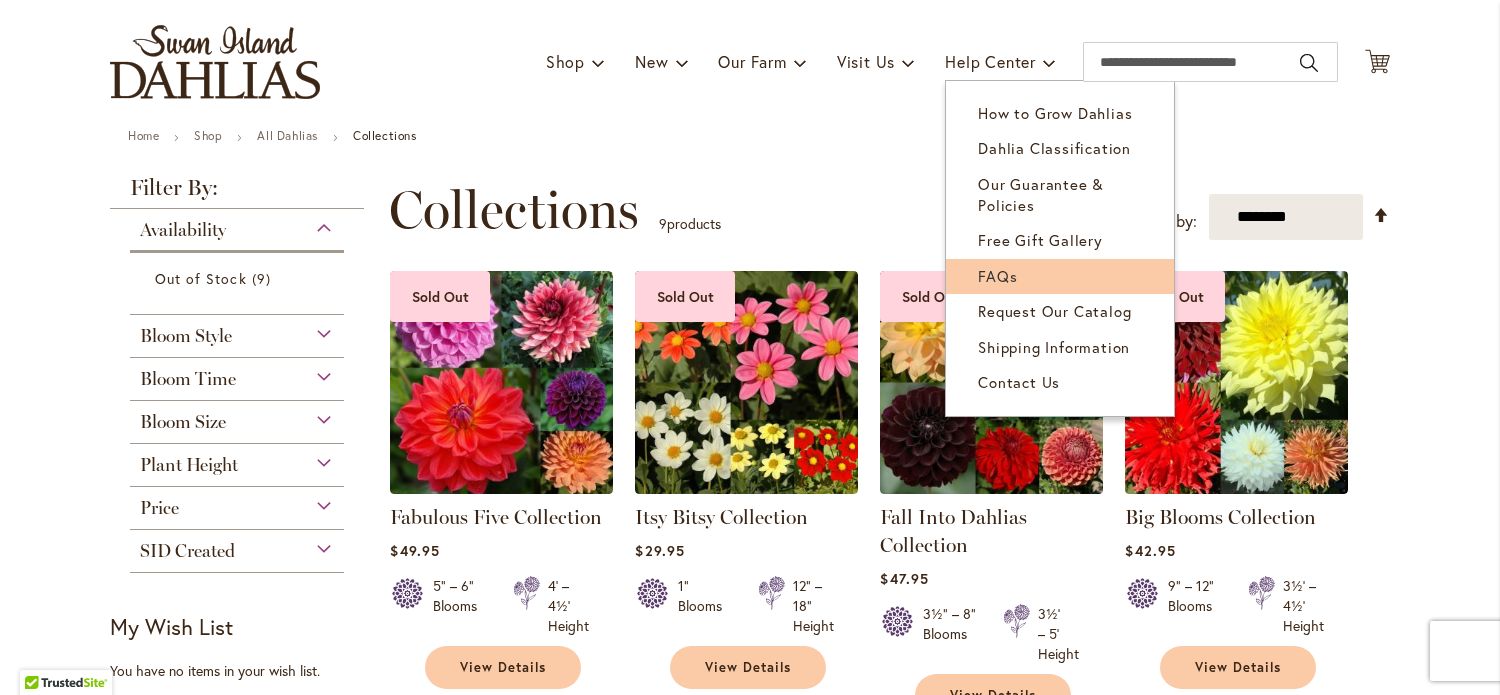 click on "FAQs" at bounding box center [1060, 276] 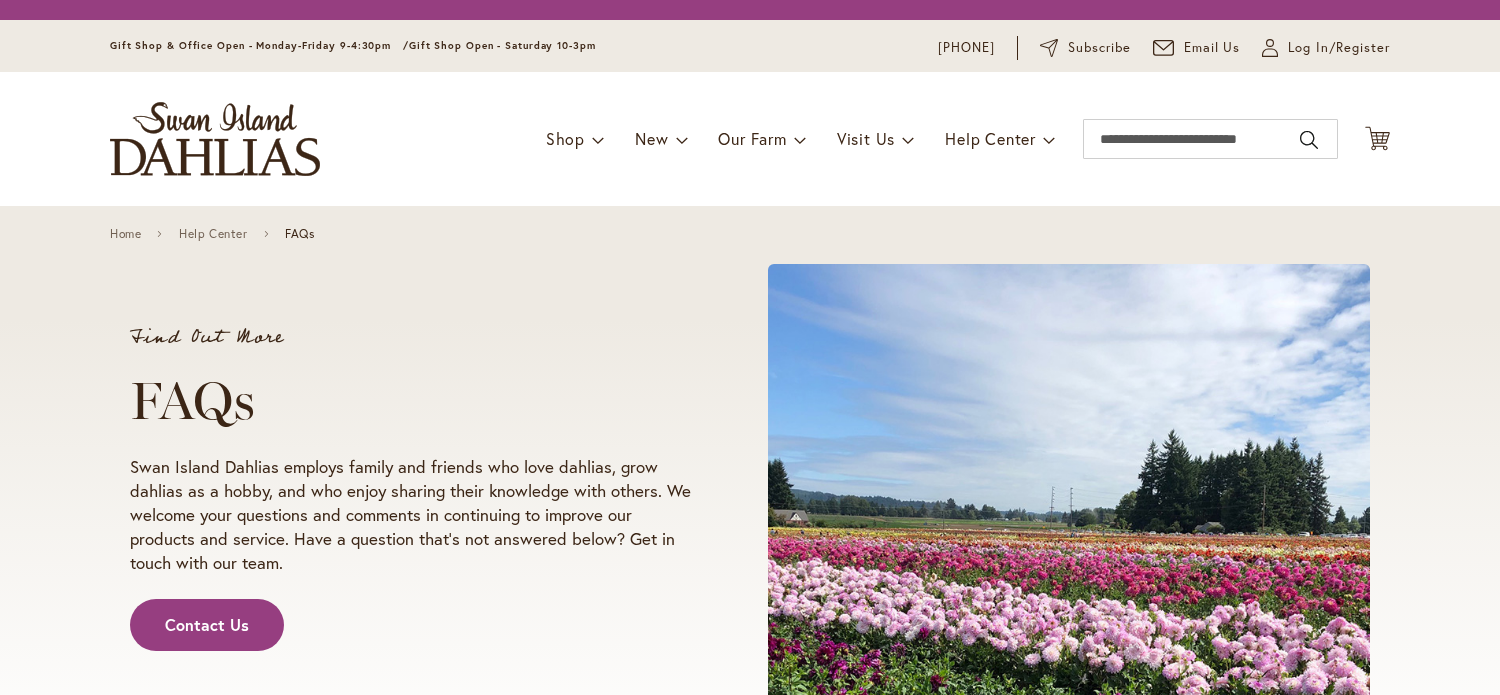 scroll, scrollTop: 0, scrollLeft: 0, axis: both 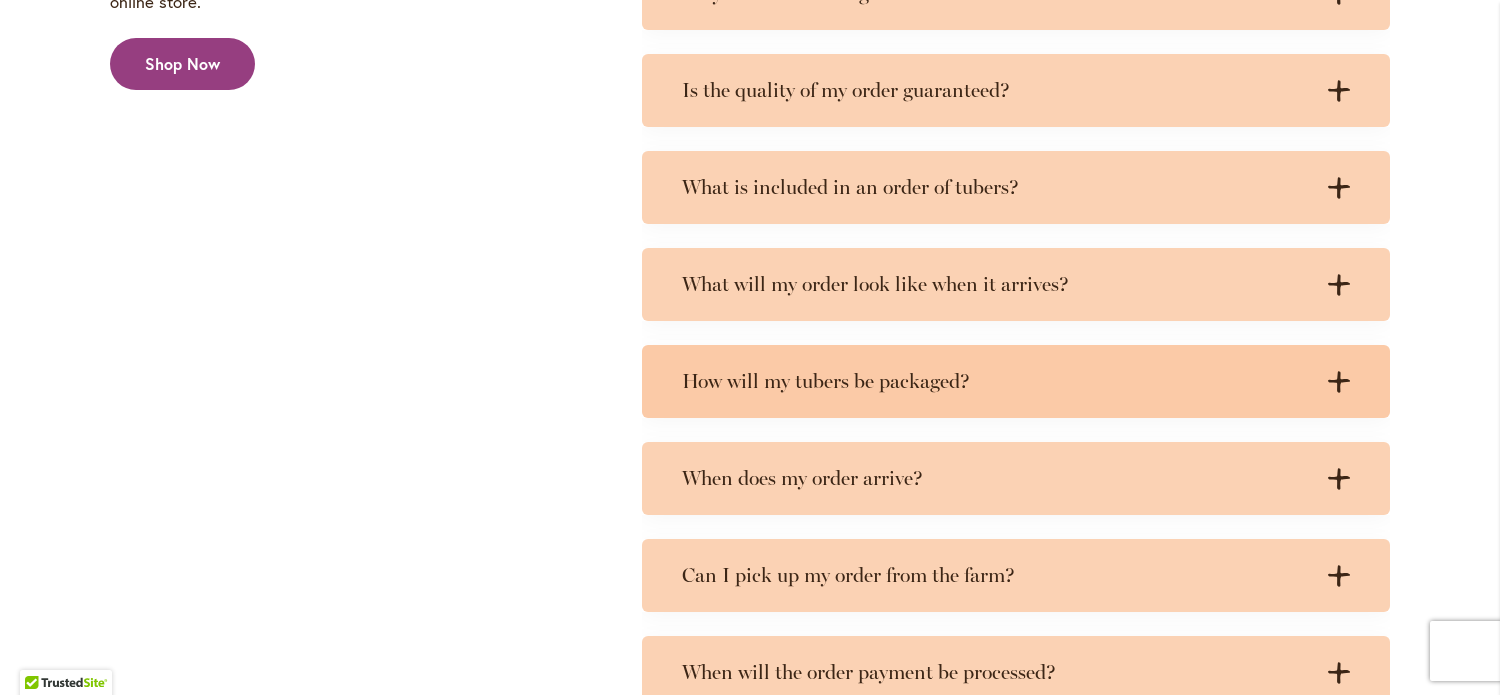 click 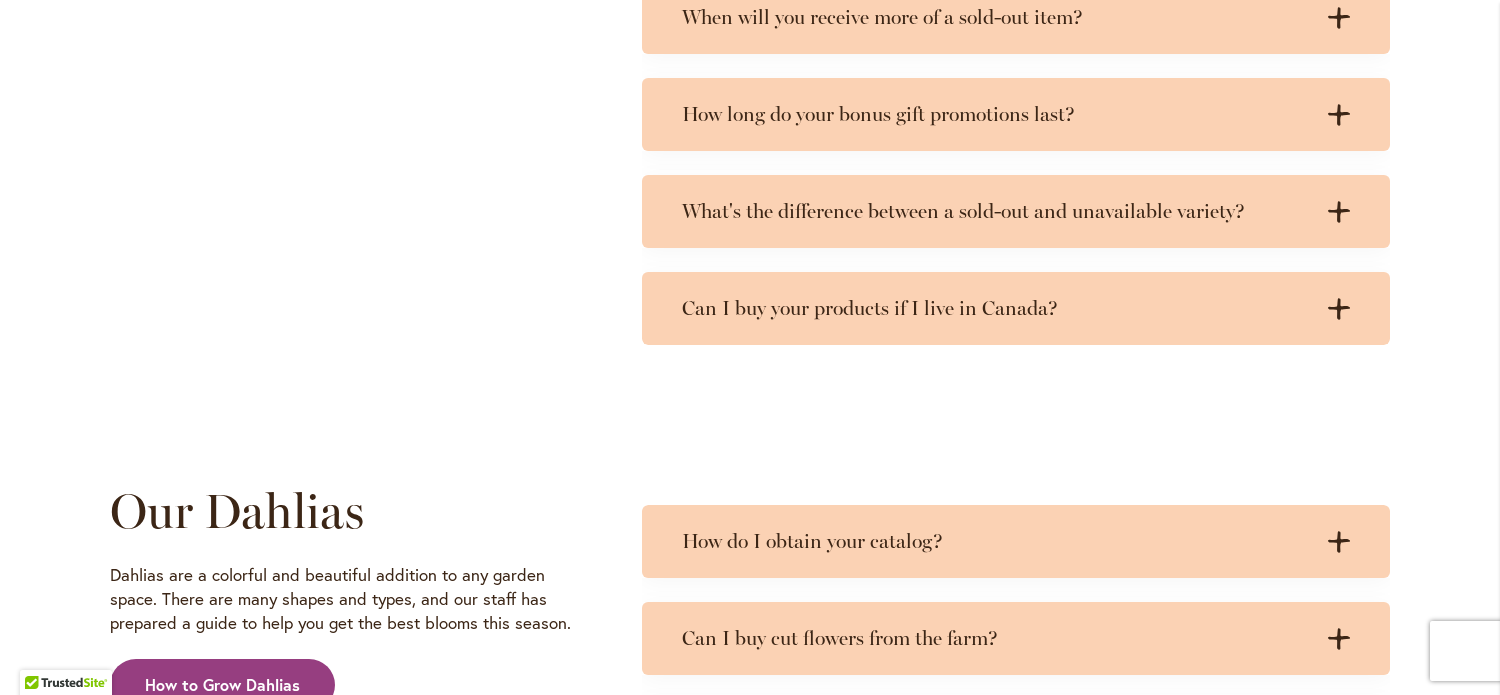 scroll, scrollTop: 4900, scrollLeft: 0, axis: vertical 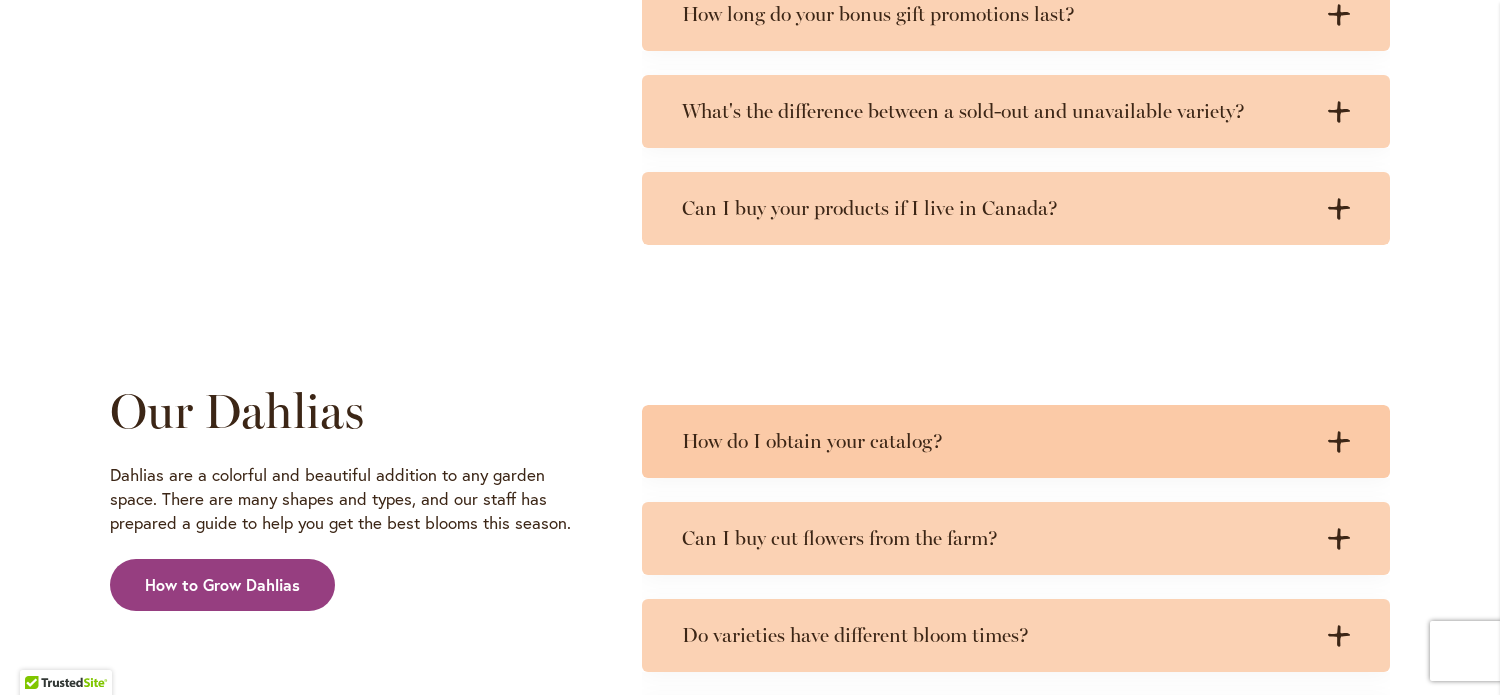 click on ".cls-1 {
fill: #3c2616;
stroke-width: 0px;
}
.cls-1 {
fill: #3c2616;
stroke-width: 0px;
}" at bounding box center [1330, 441] 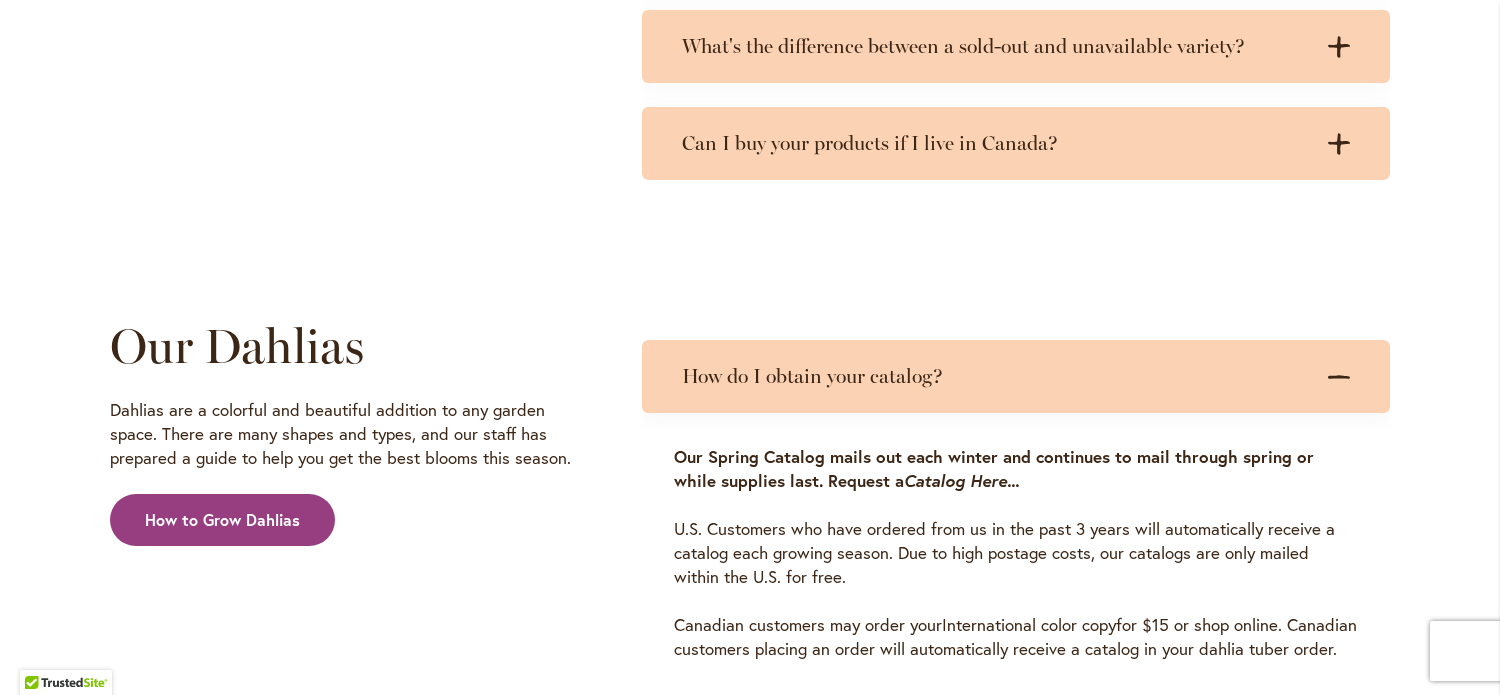 scroll, scrollTop: 5000, scrollLeft: 0, axis: vertical 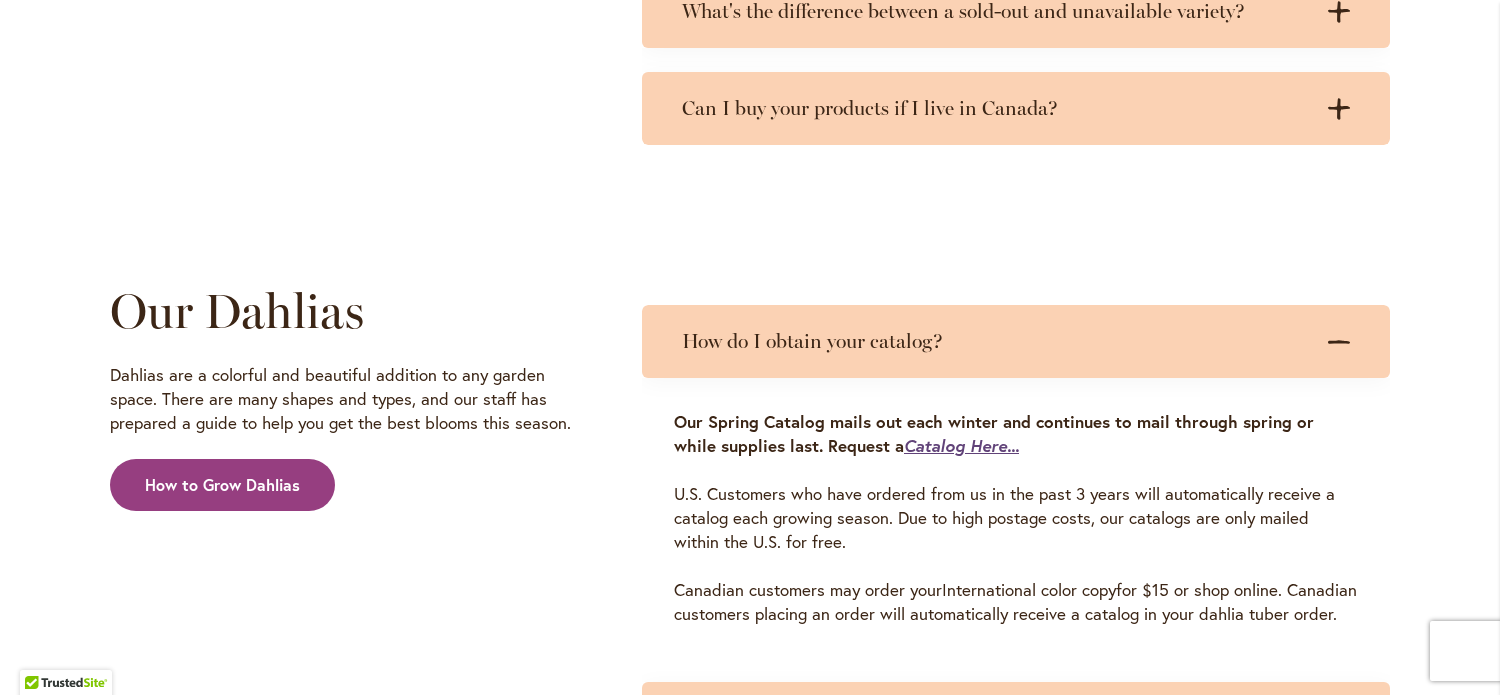 click on "Catalog Here..." at bounding box center (961, 445) 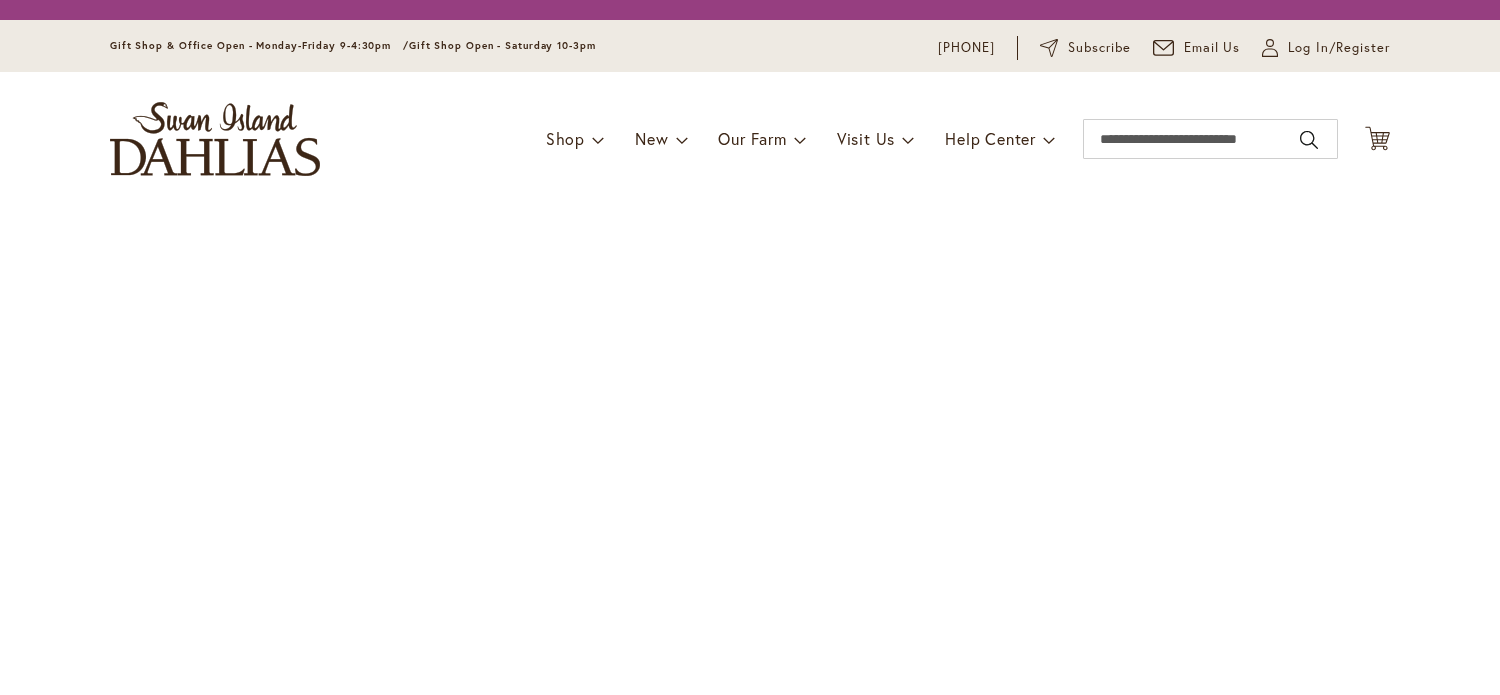 scroll, scrollTop: 0, scrollLeft: 0, axis: both 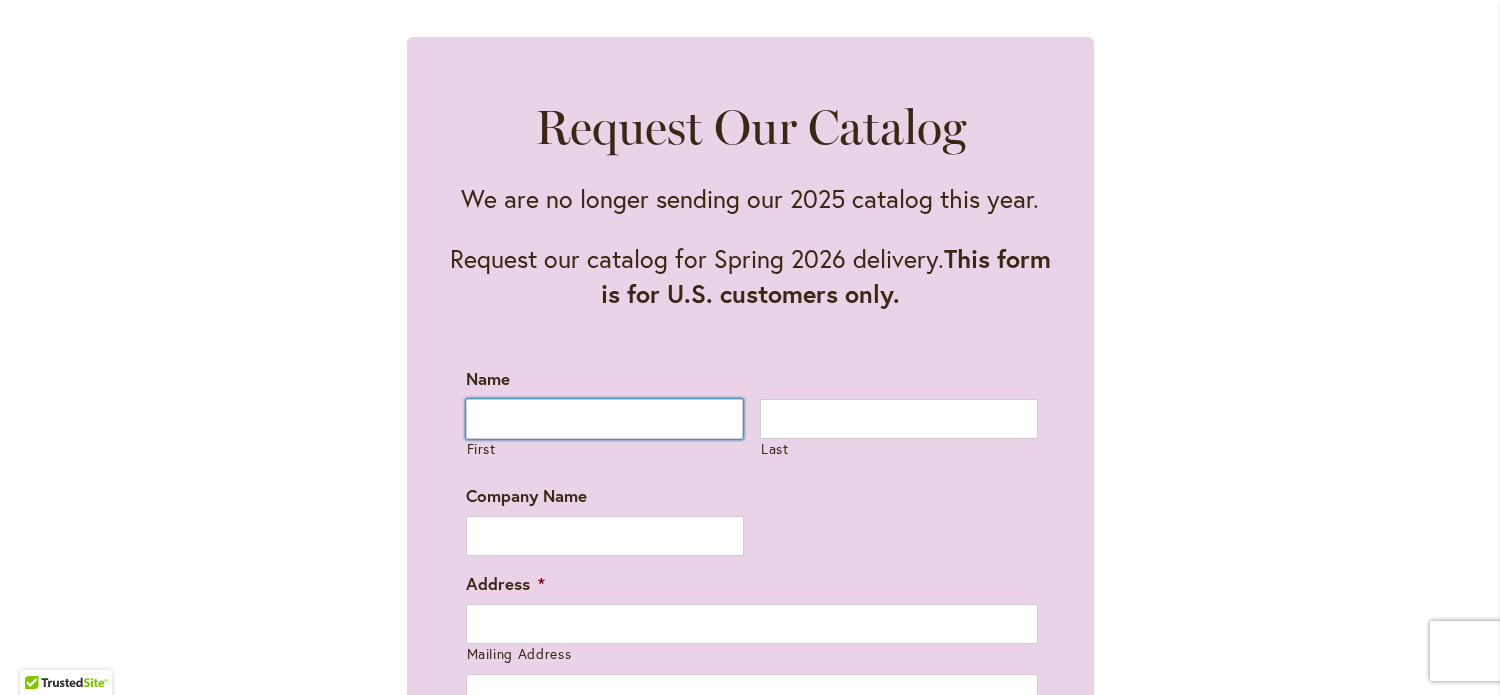 click on "First" at bounding box center (605, 419) 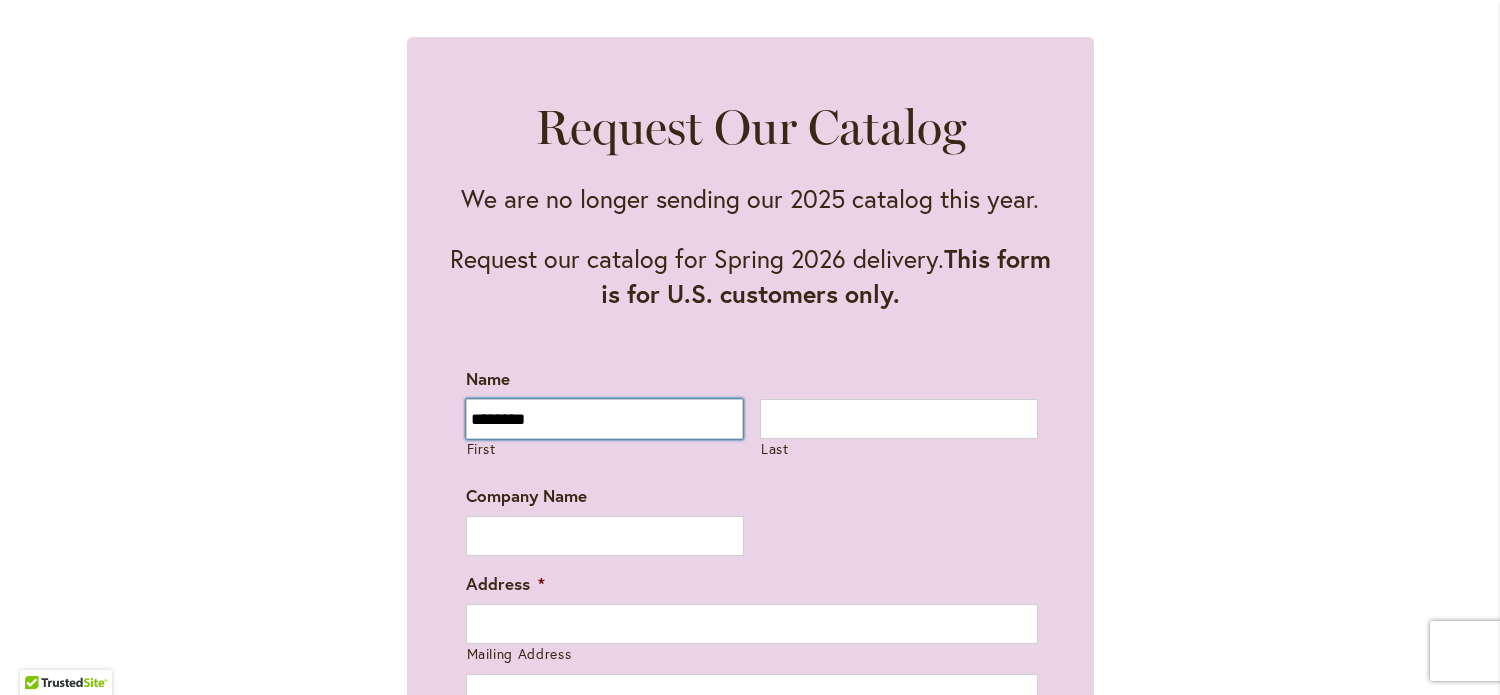 type on "********" 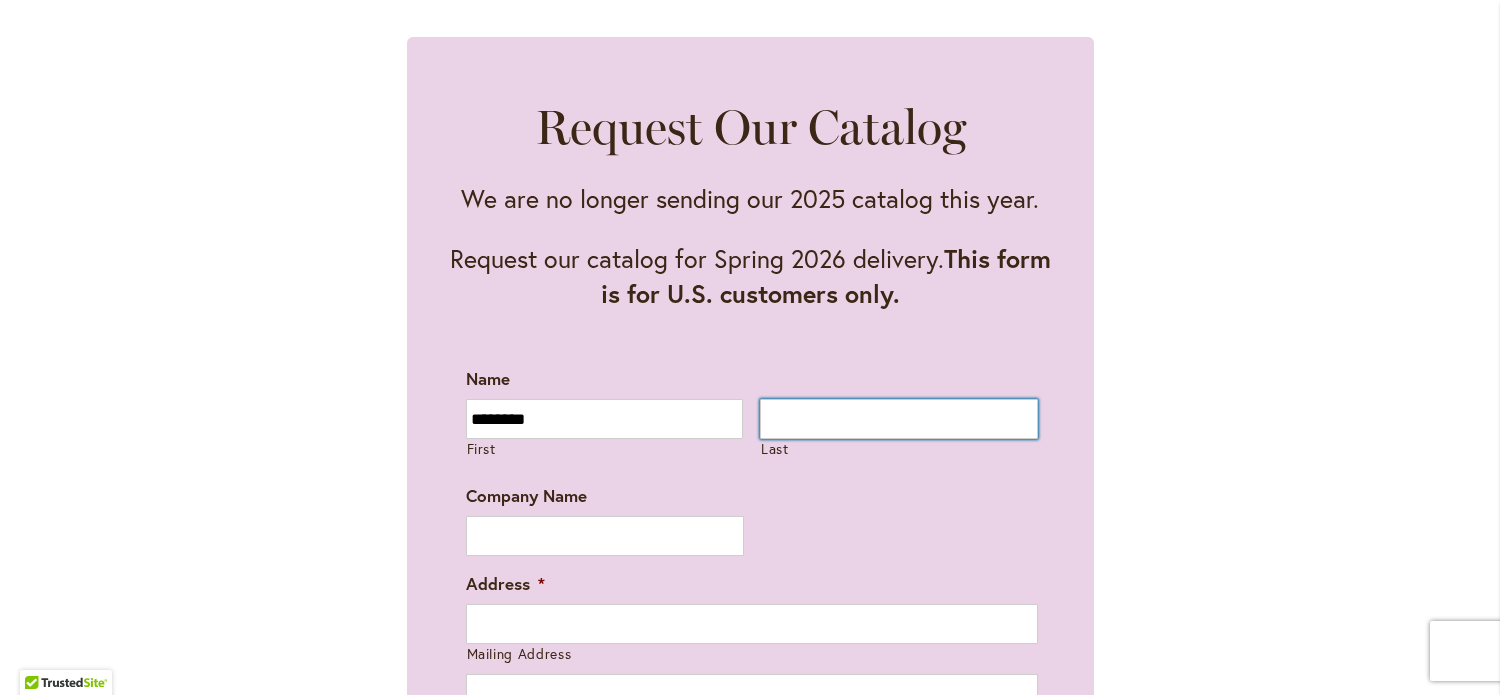 click on "Last" at bounding box center [899, 419] 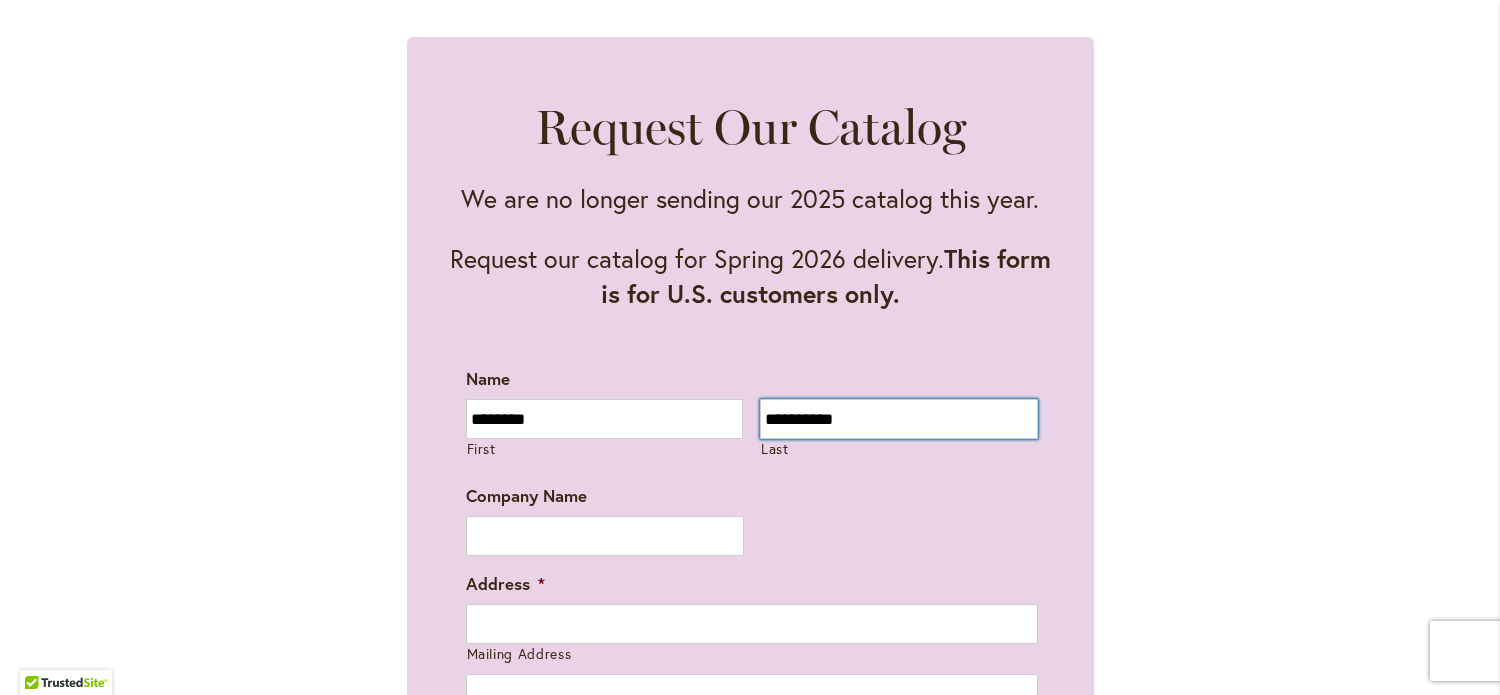 type on "**********" 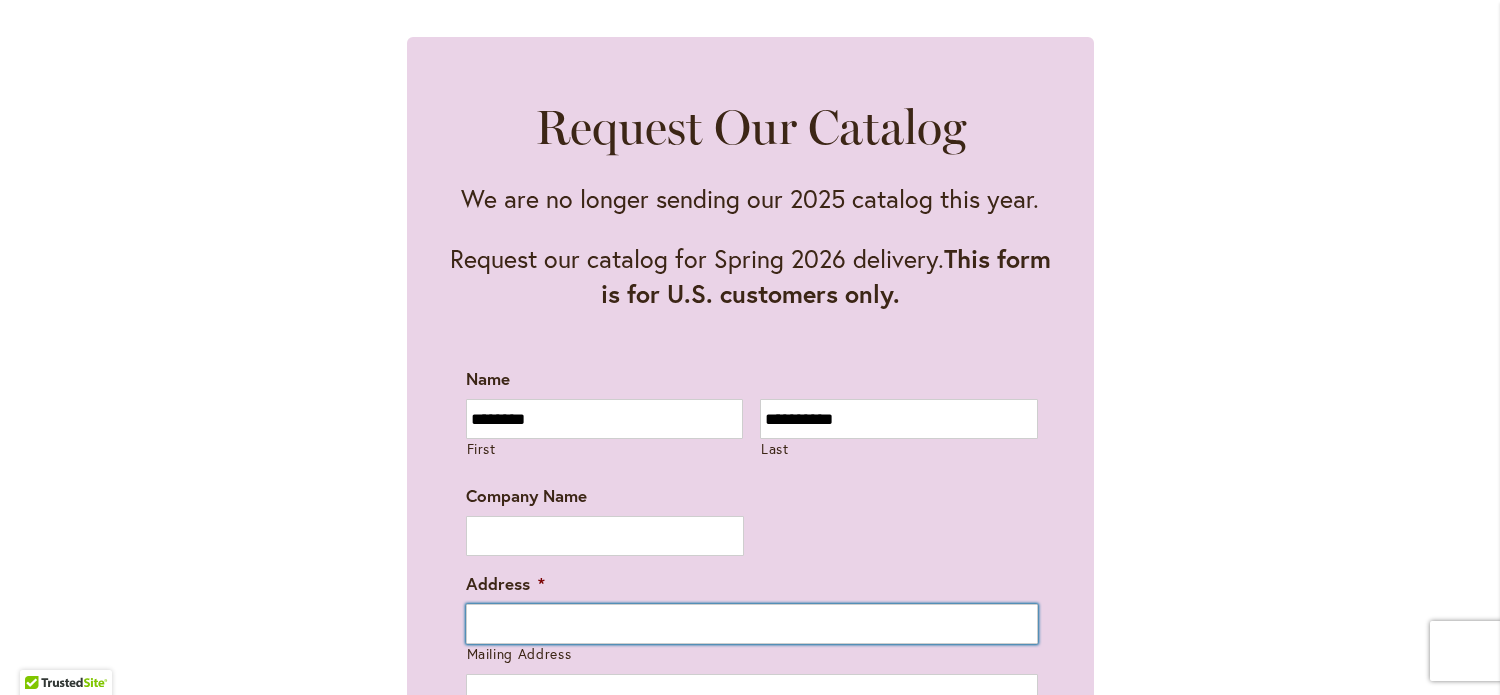 click on "Mailing Address" at bounding box center (752, 624) 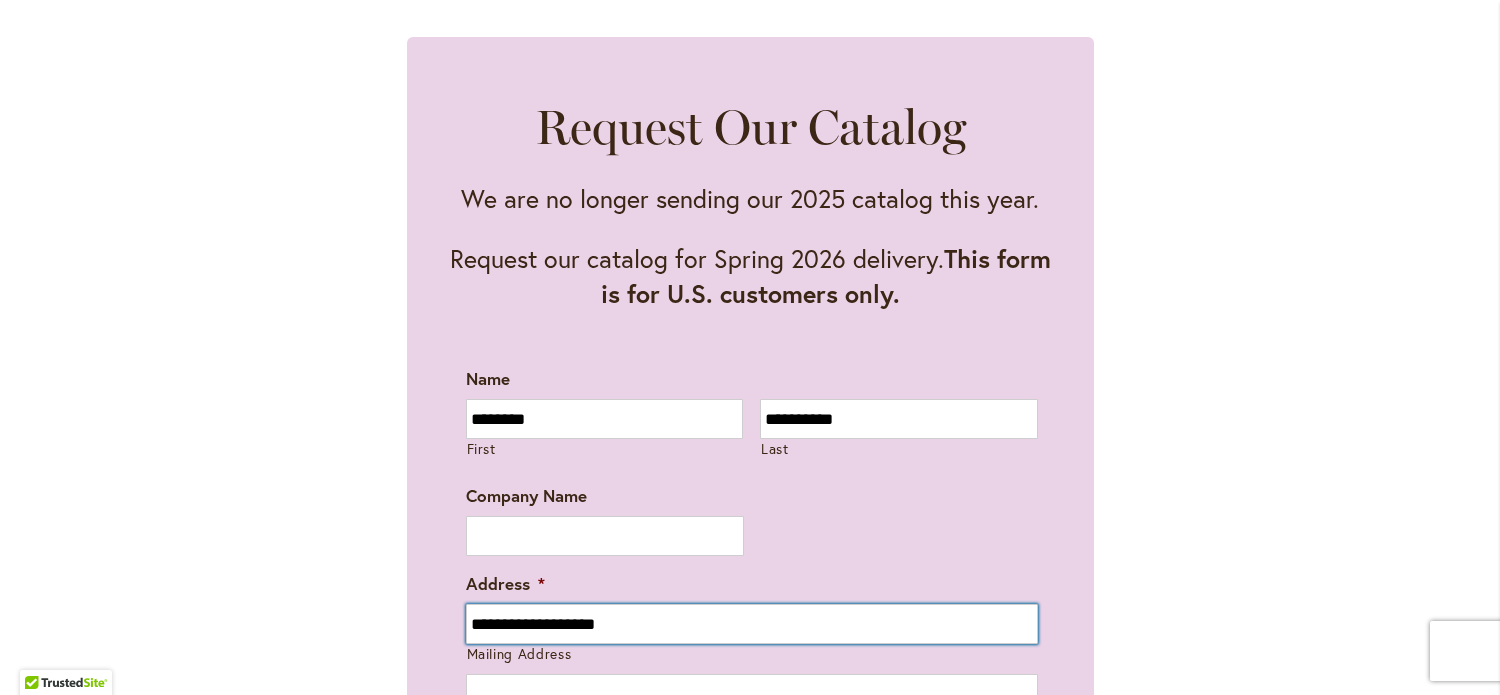 type on "*****" 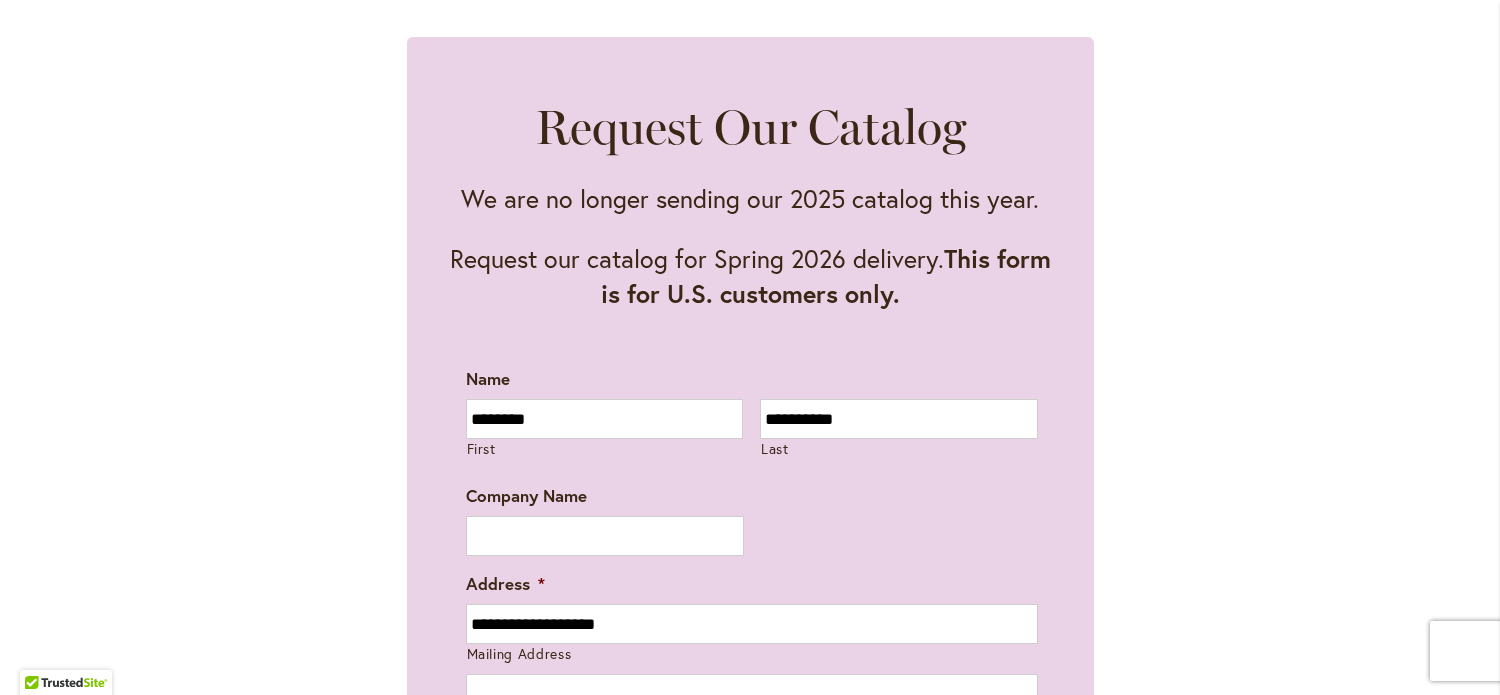 type on "*******" 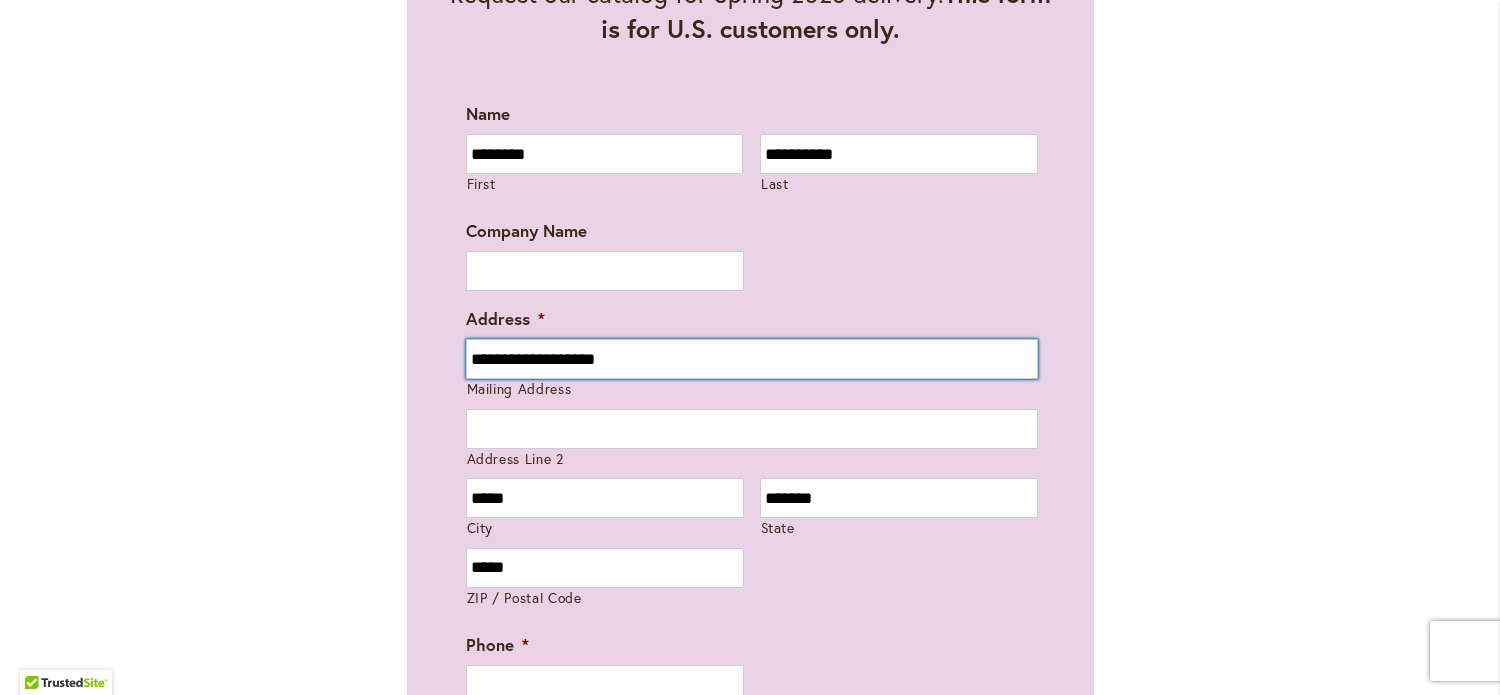 scroll, scrollTop: 1400, scrollLeft: 0, axis: vertical 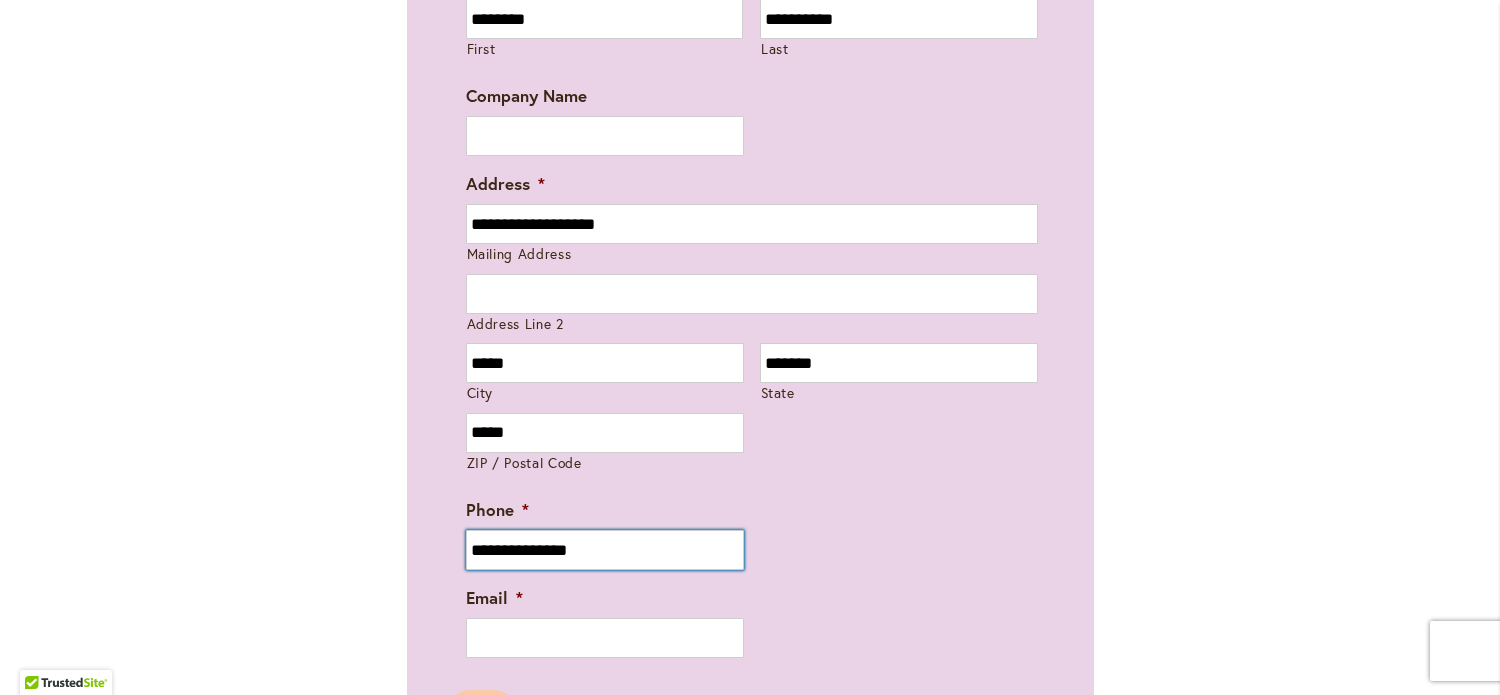 click on "**********" at bounding box center [605, 550] 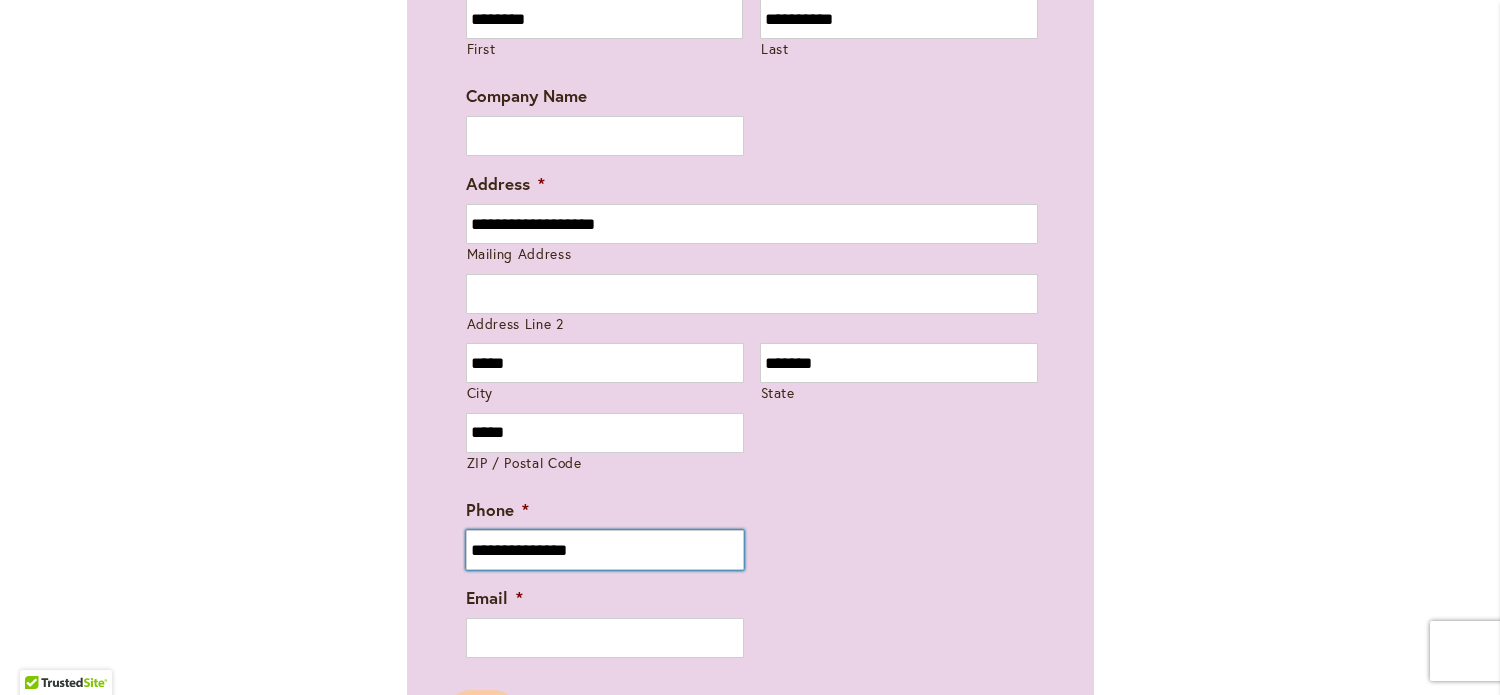 type on "**********" 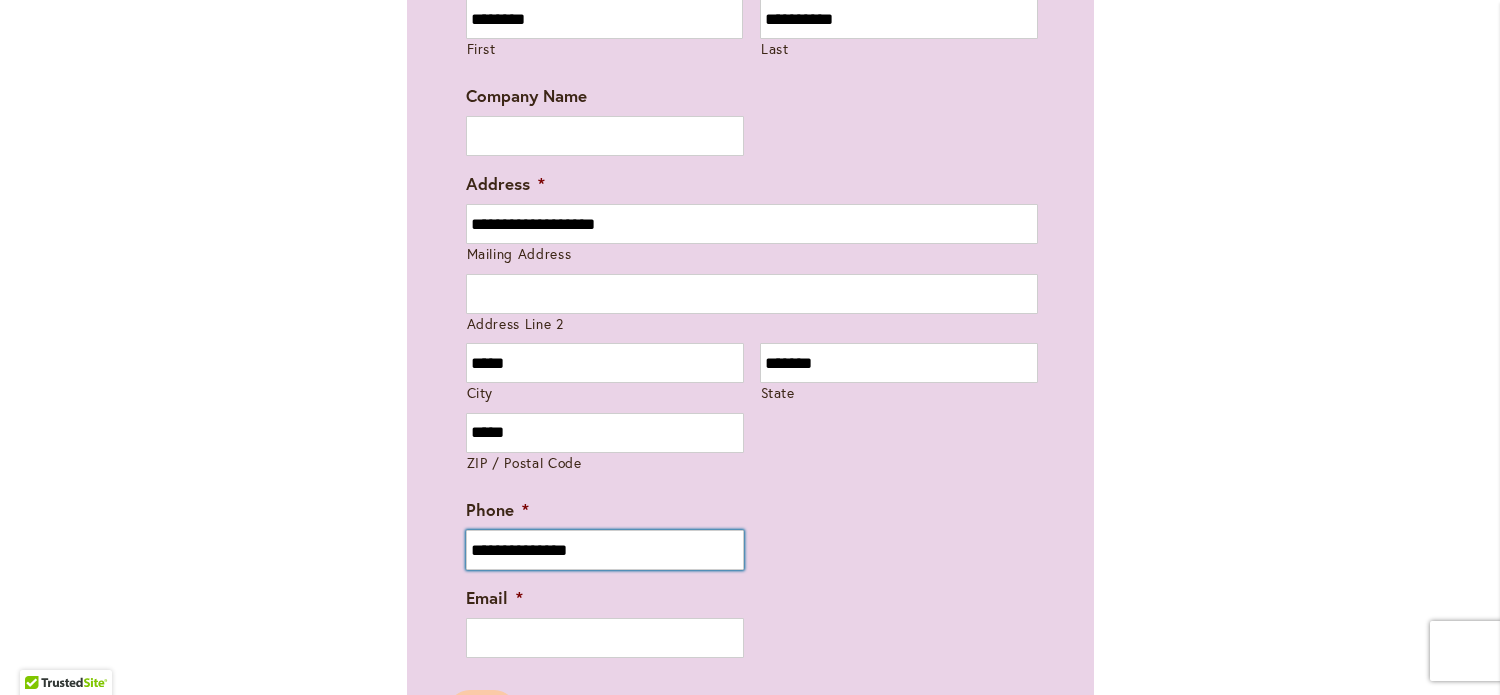 click on "**********" at bounding box center [605, 550] 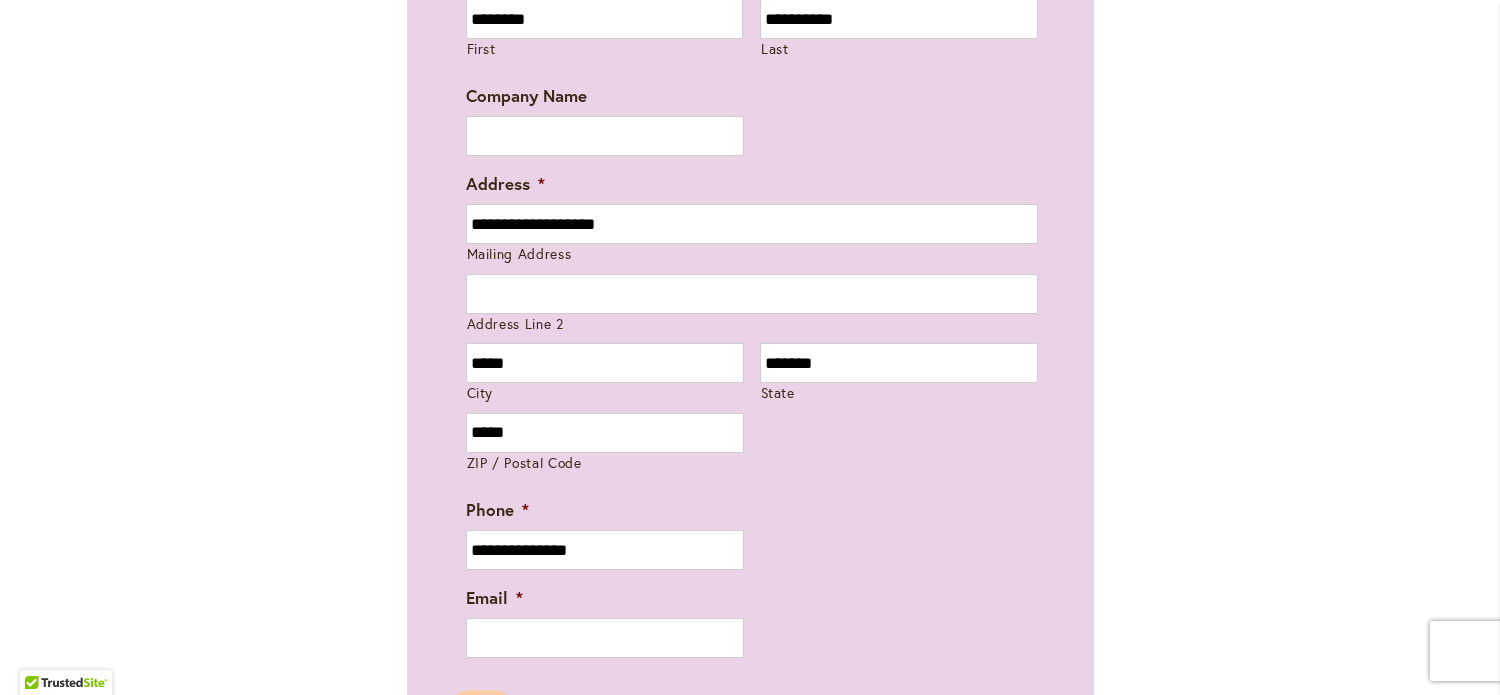 scroll, scrollTop: 1700, scrollLeft: 0, axis: vertical 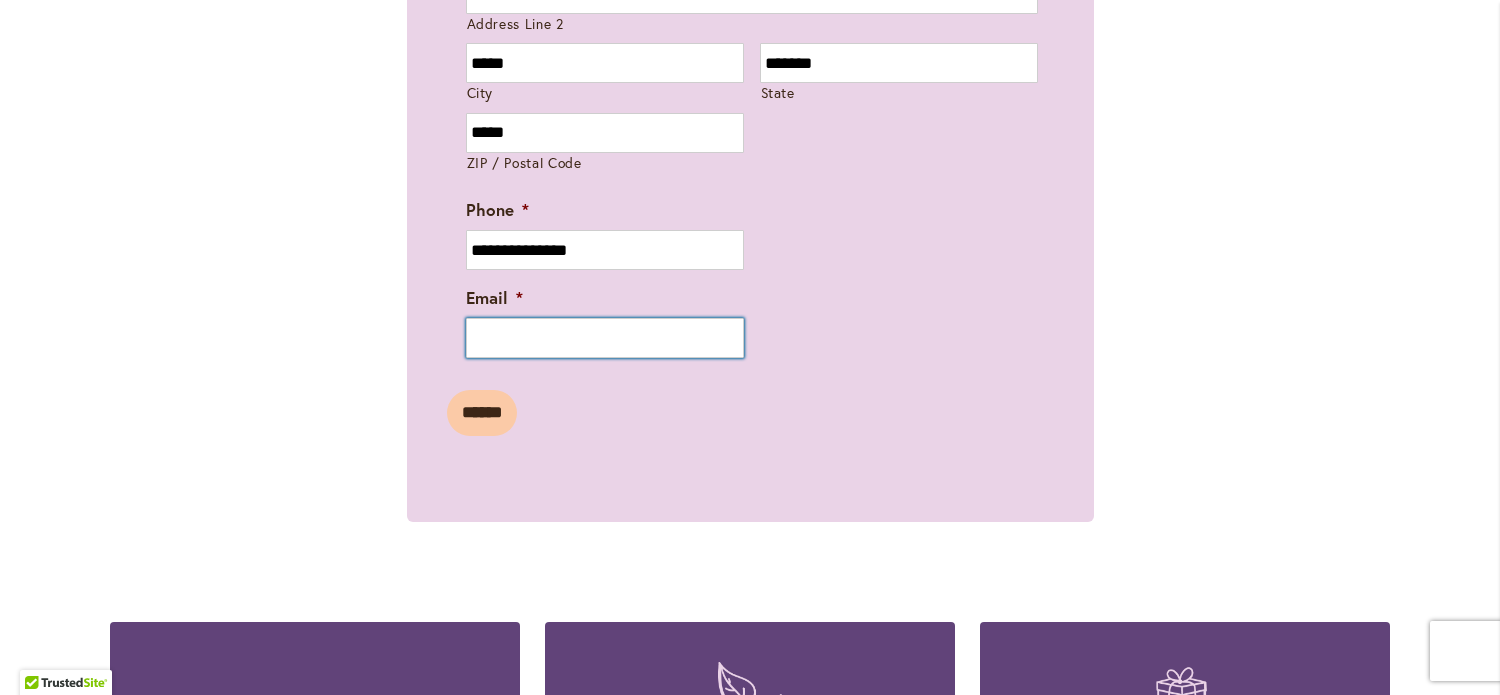 click on "Email *" at bounding box center [605, 338] 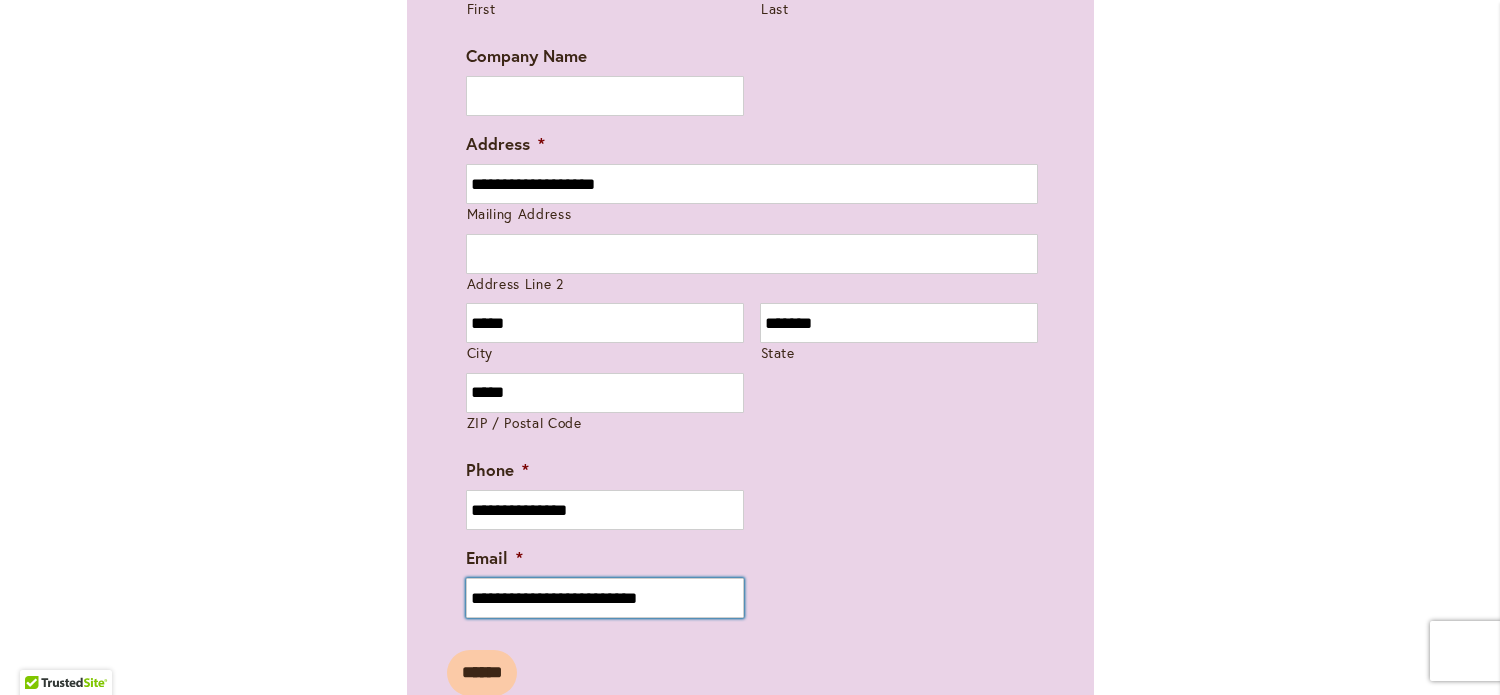scroll, scrollTop: 1500, scrollLeft: 0, axis: vertical 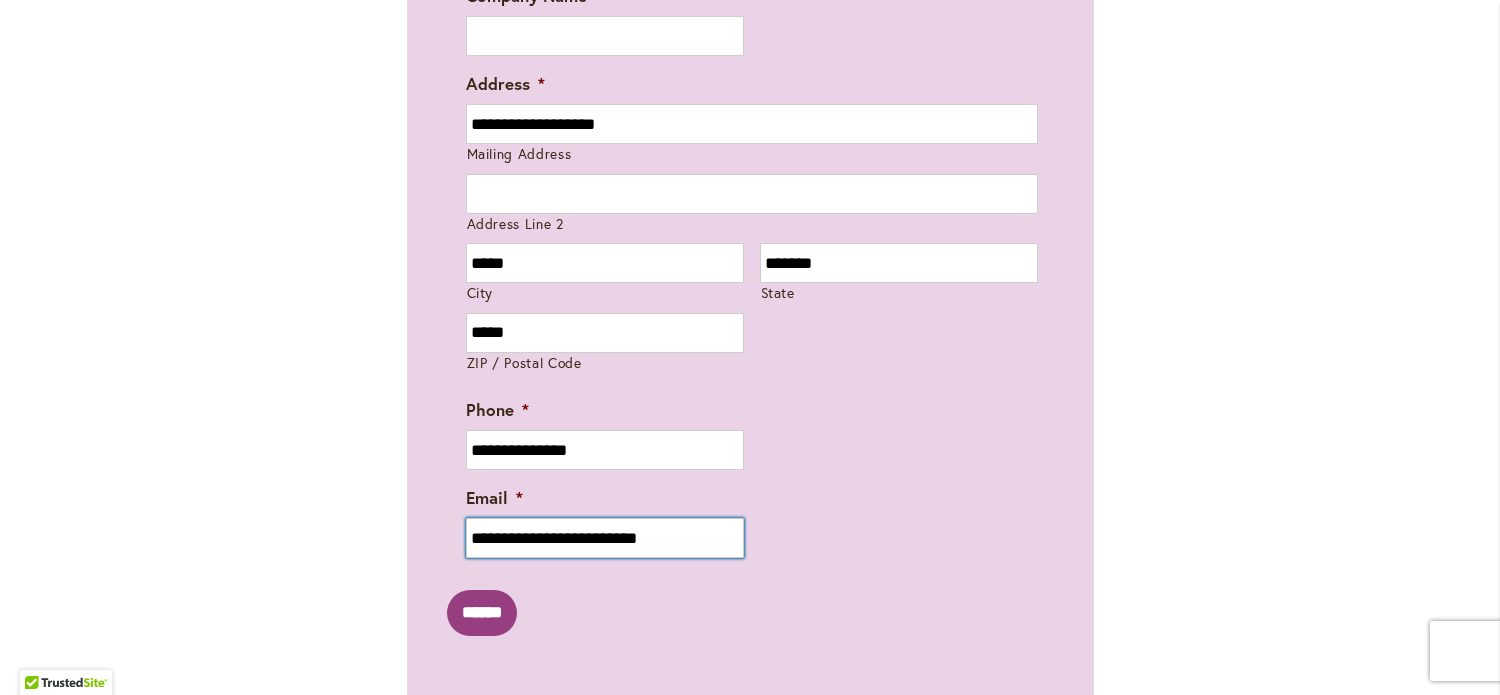 type on "**********" 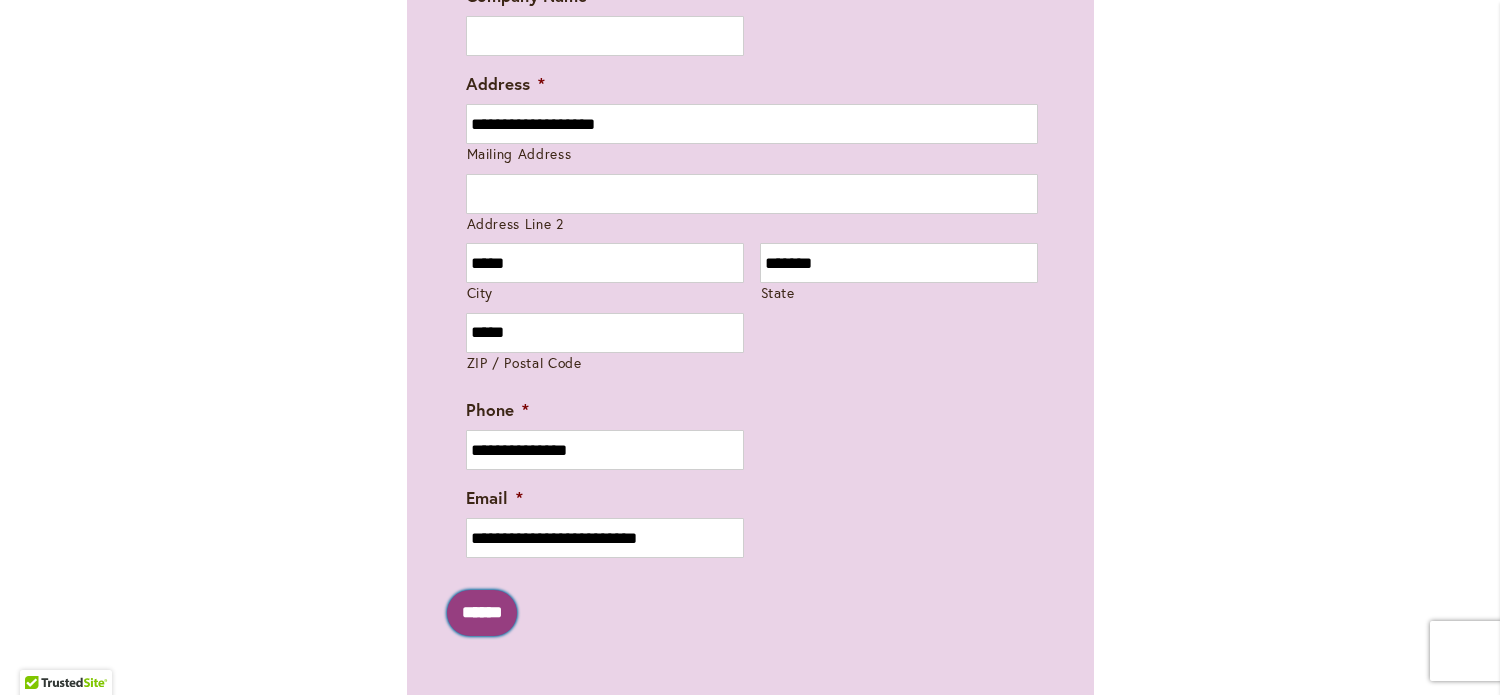 click on "******" at bounding box center [482, 613] 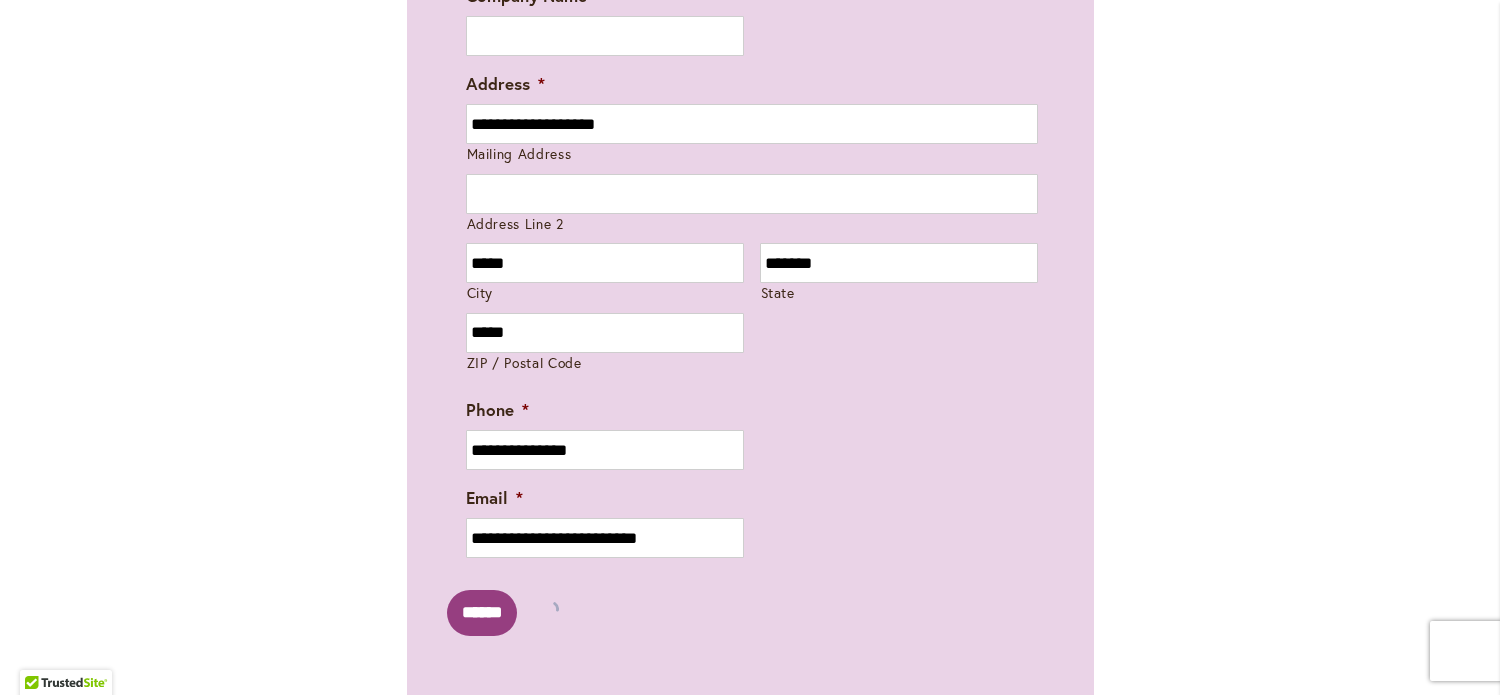 scroll, scrollTop: 0, scrollLeft: 0, axis: both 